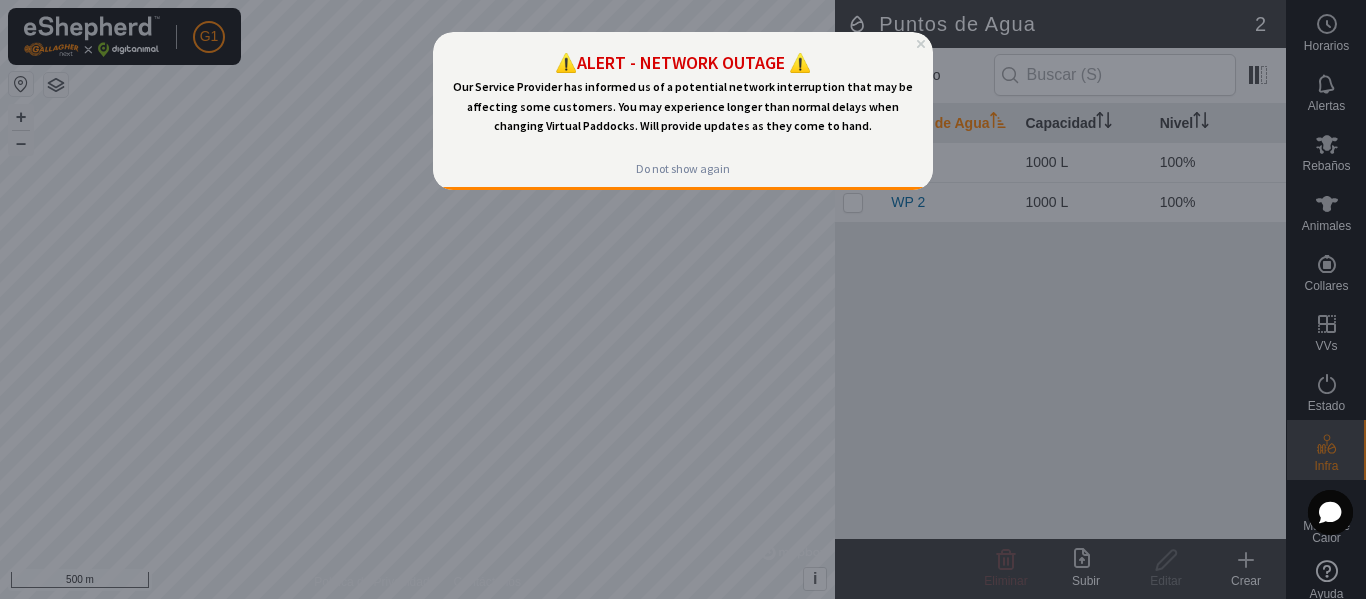 scroll, scrollTop: 0, scrollLeft: 0, axis: both 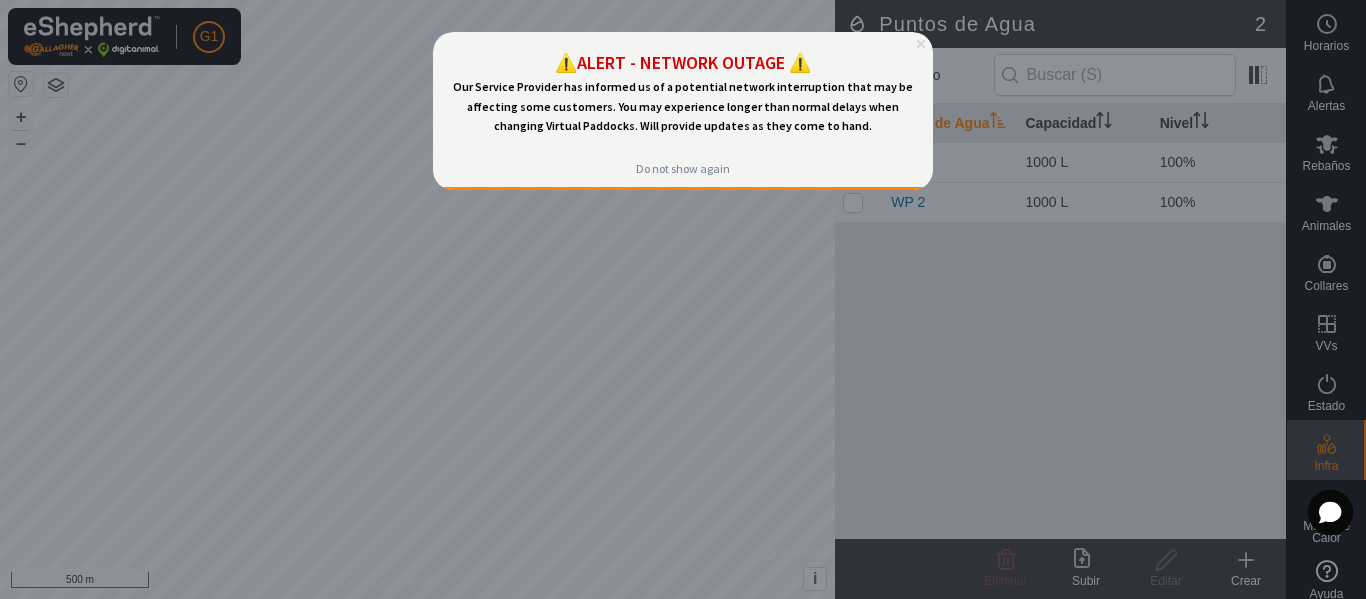 click 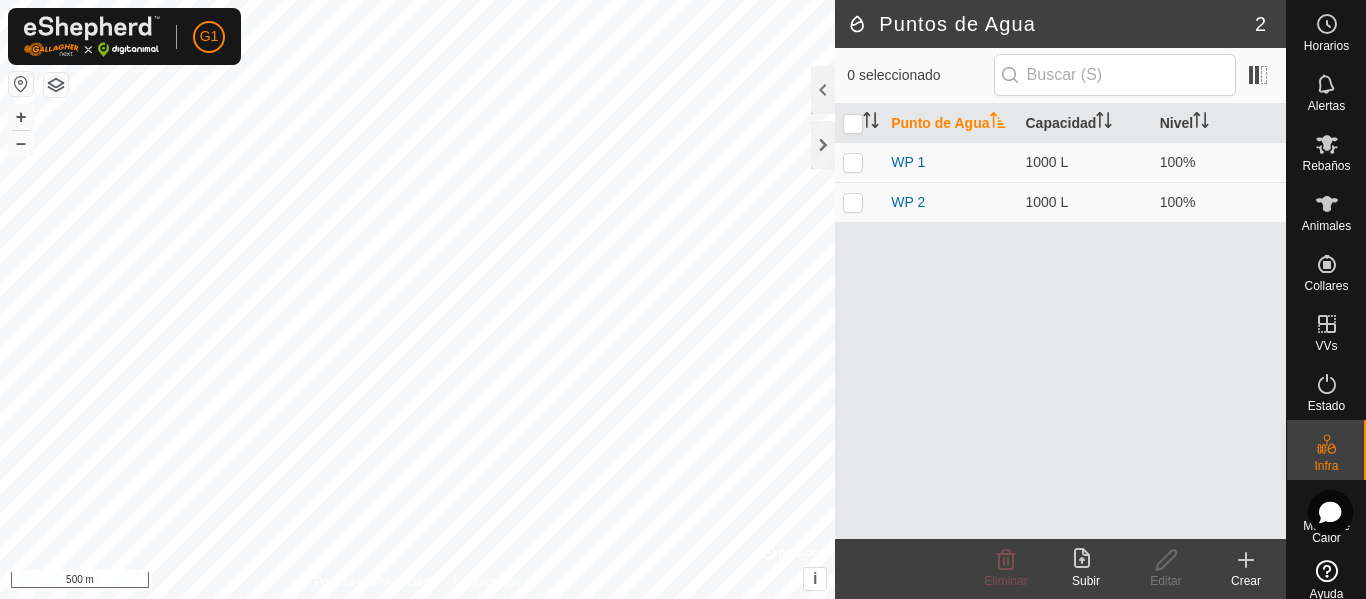 click on "2" 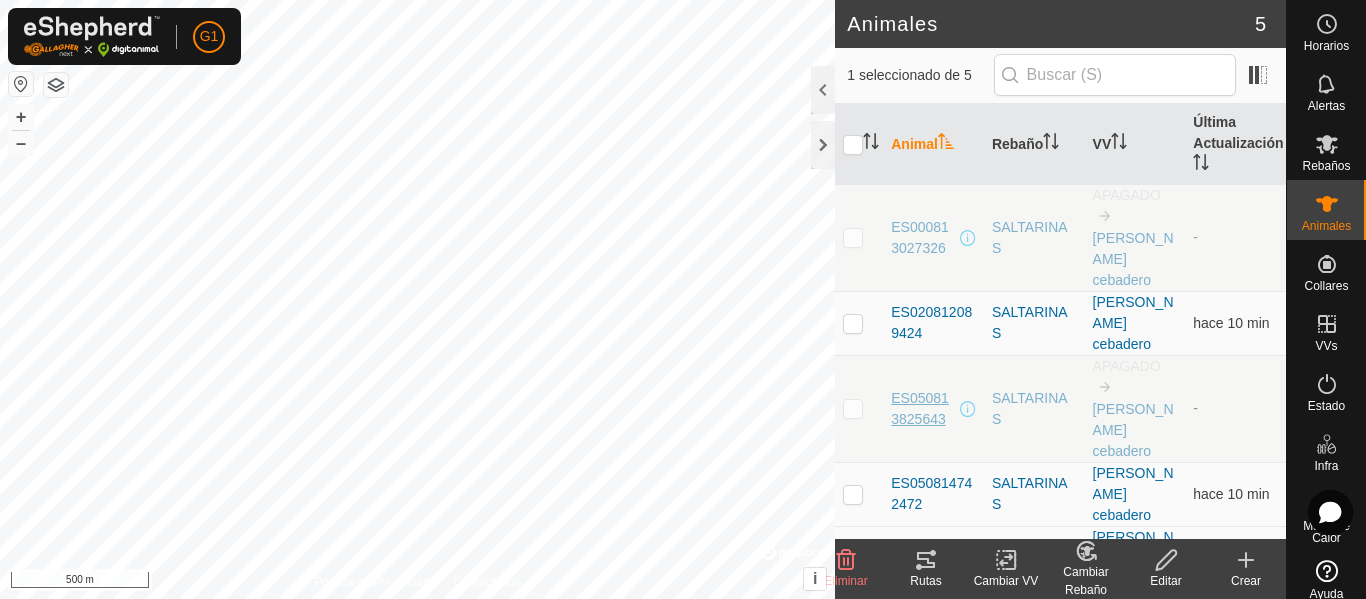 click on "ES050813825643" at bounding box center (923, 409) 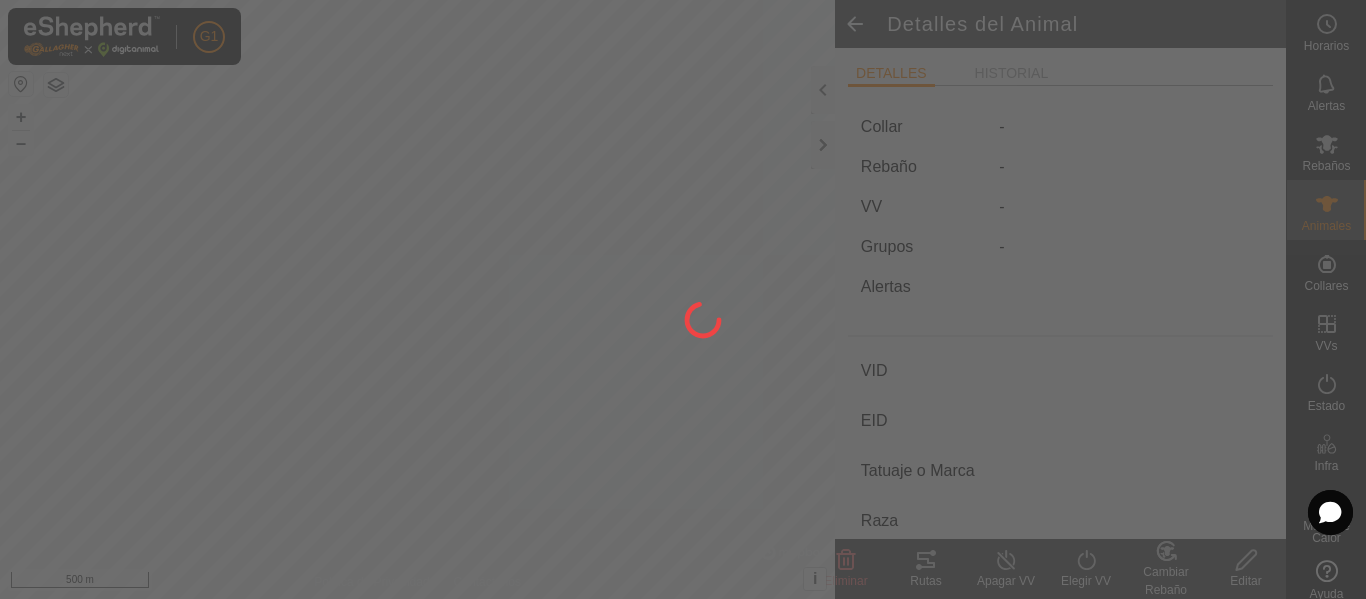 type on "ES050813825643" 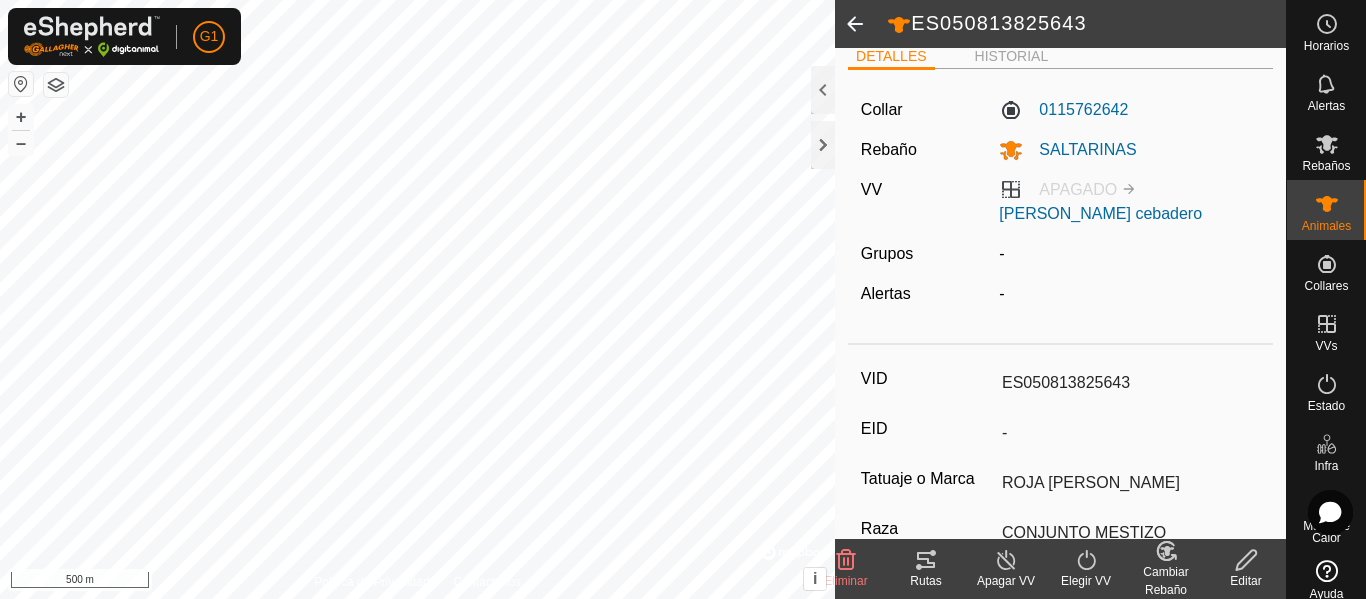 scroll, scrollTop: 0, scrollLeft: 0, axis: both 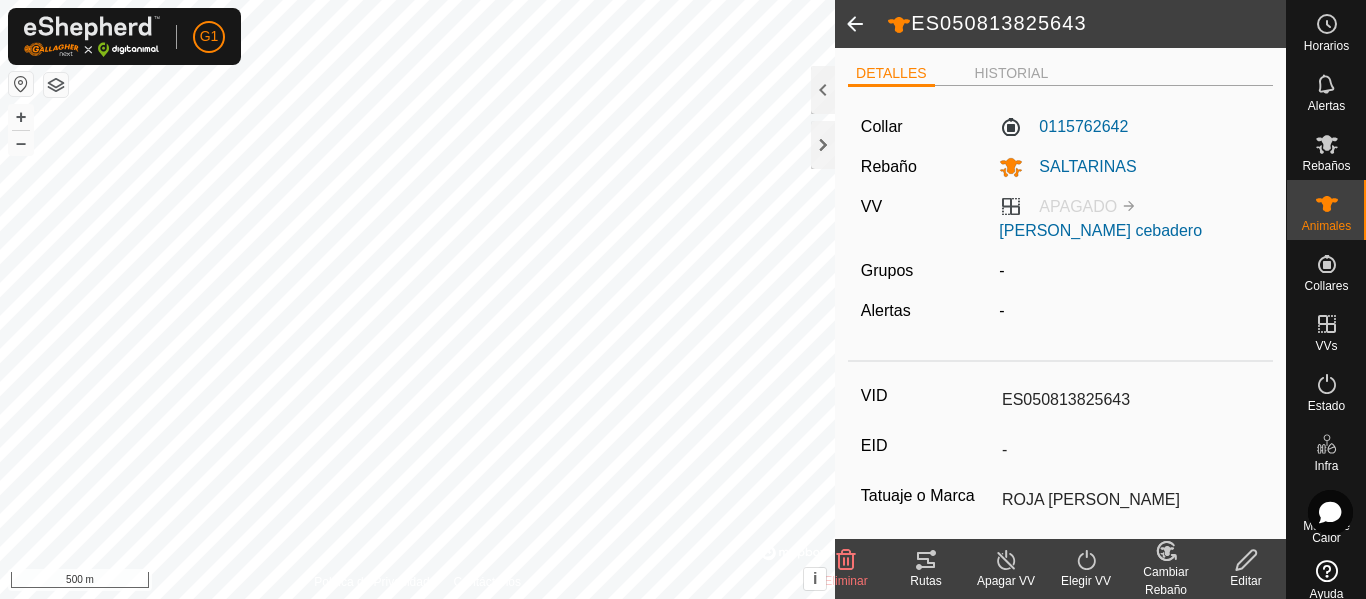 click 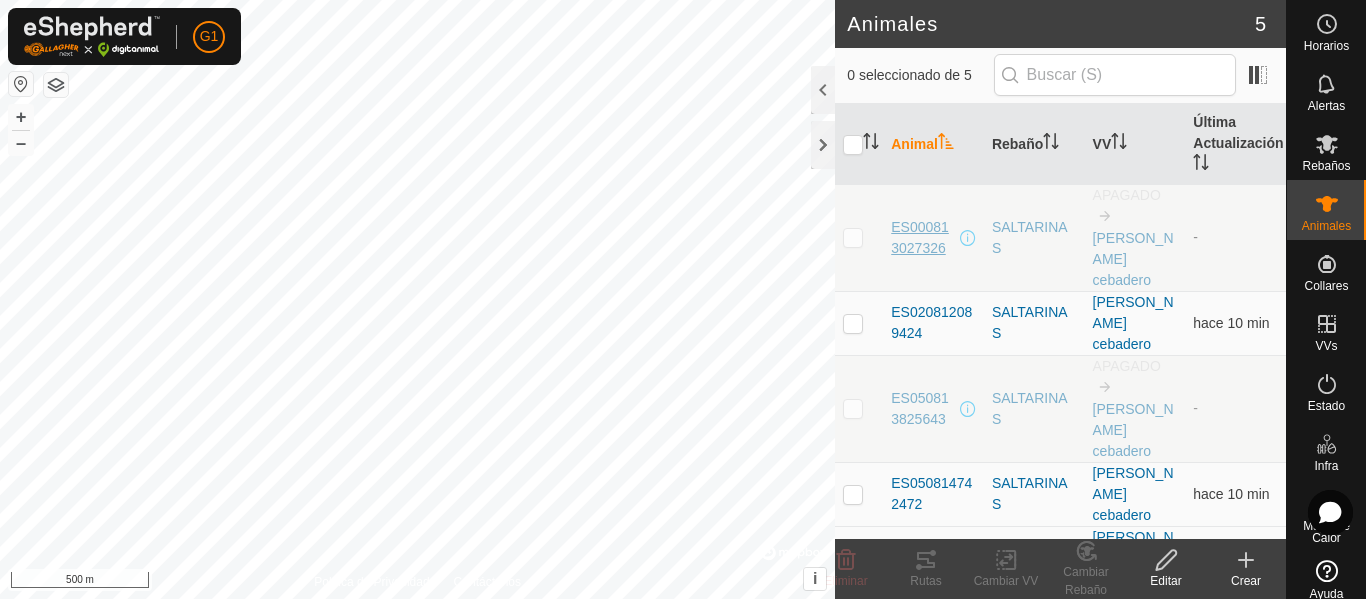 click on "ES000813027326" at bounding box center [923, 238] 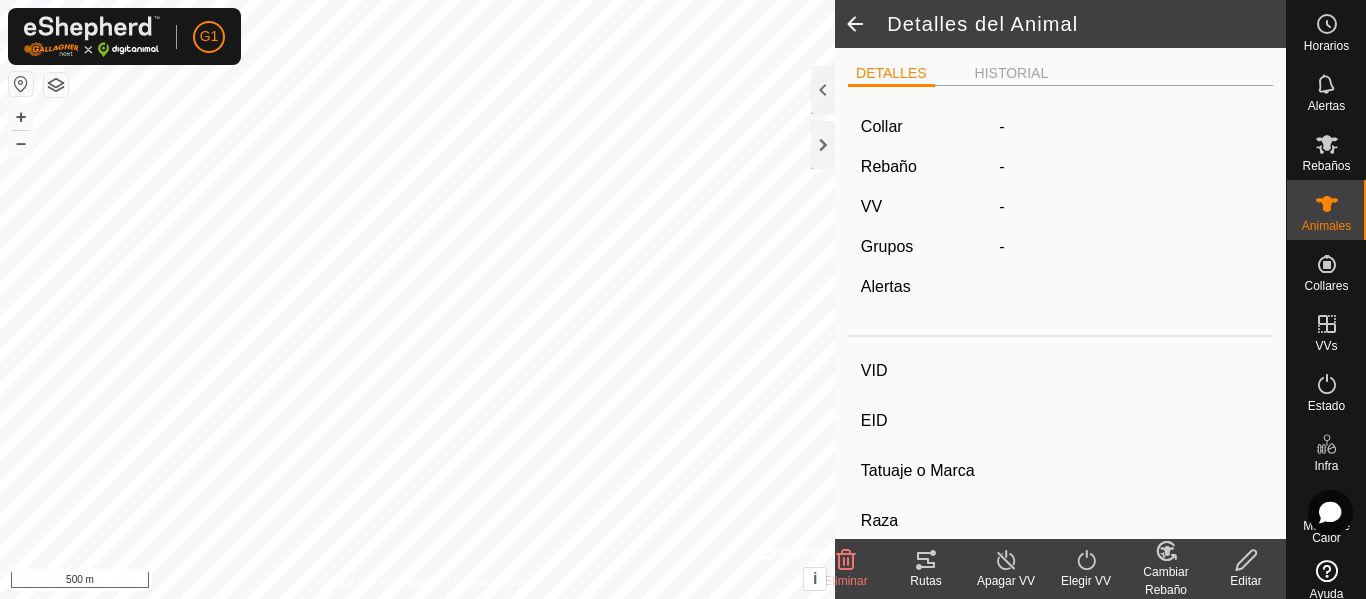 type on "ES000813027326" 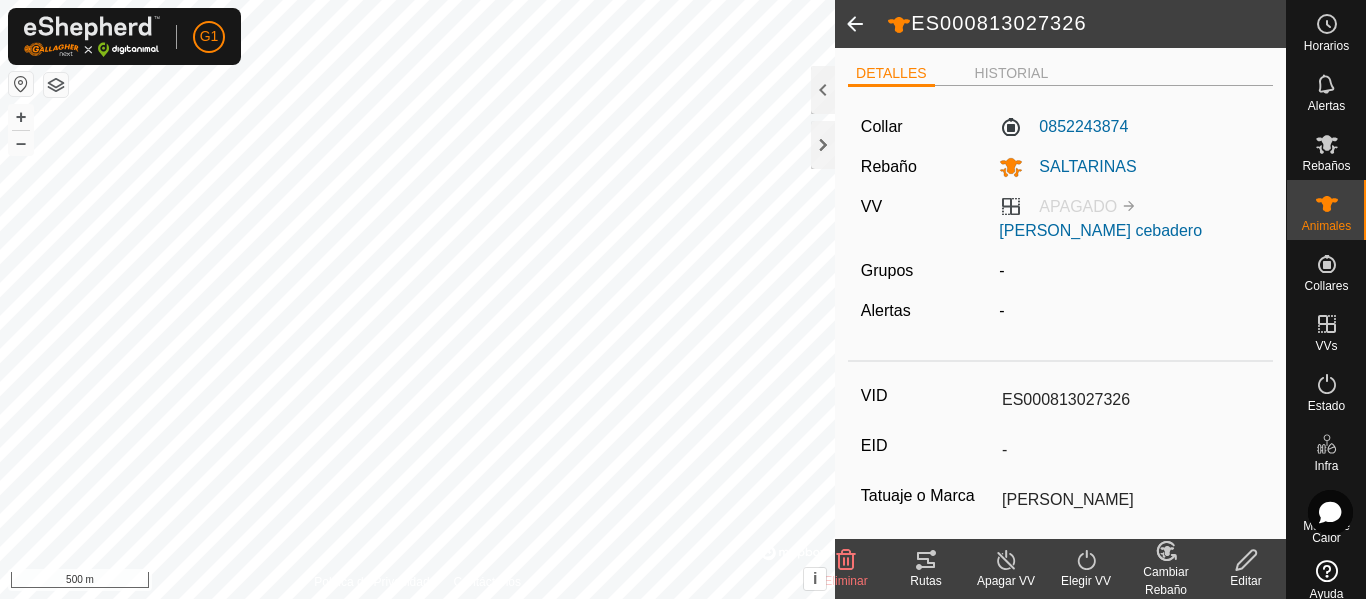 scroll, scrollTop: 300, scrollLeft: 0, axis: vertical 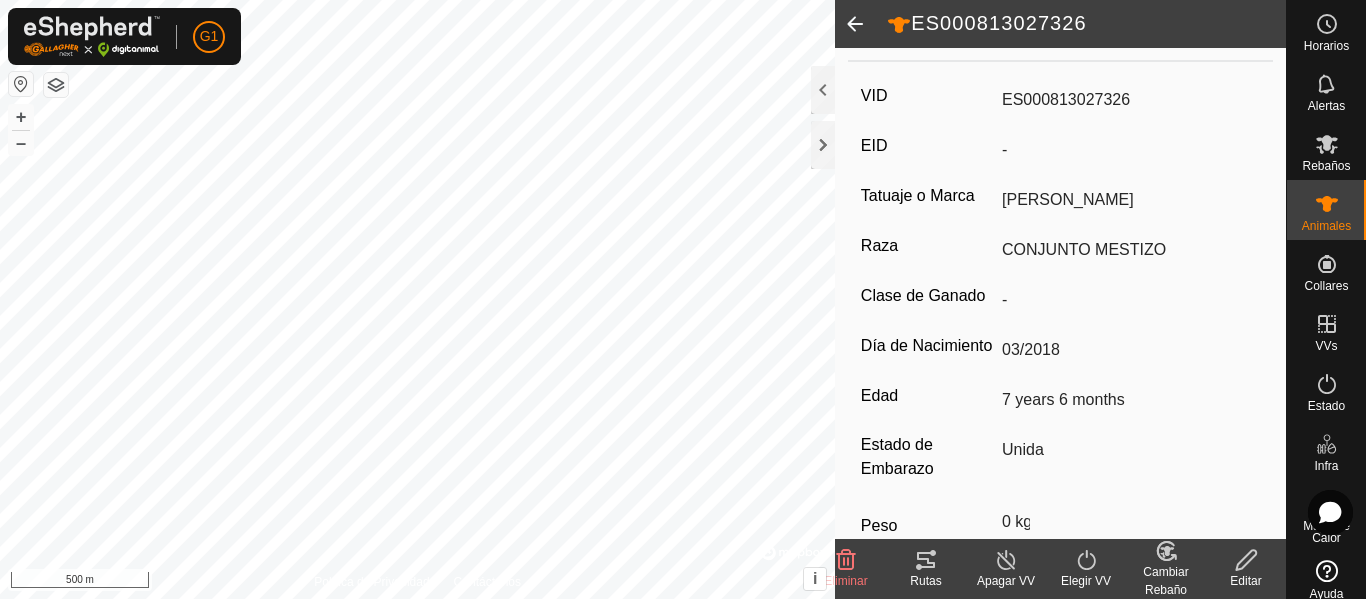 click 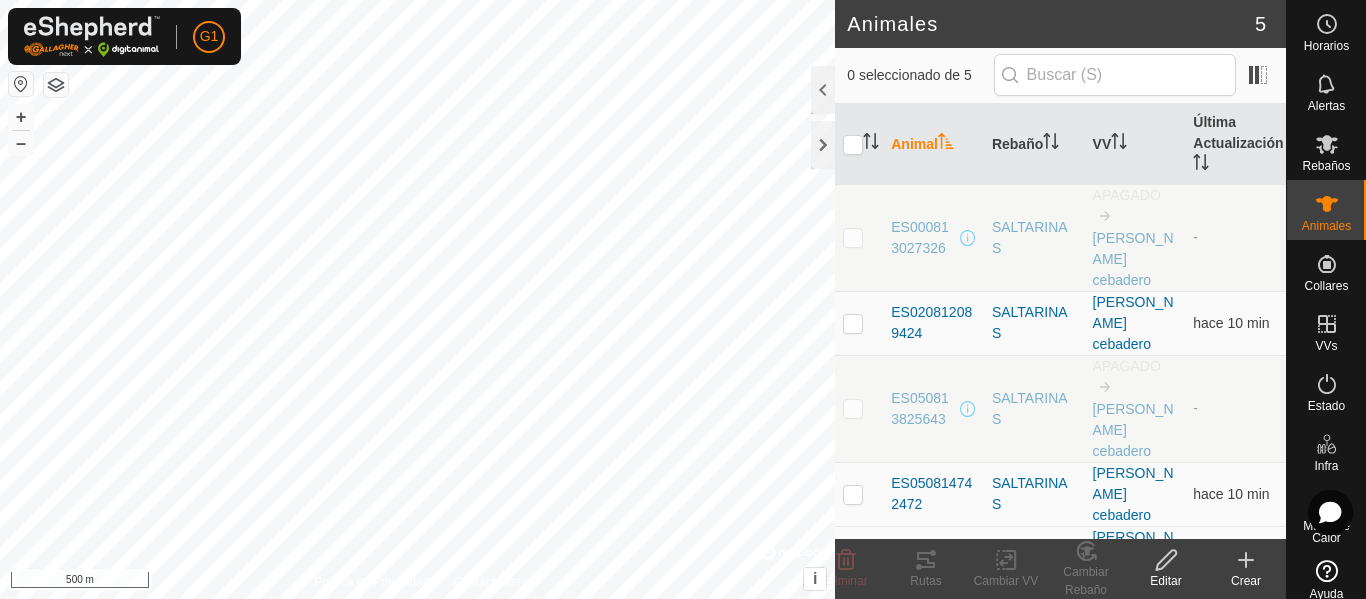 click at bounding box center [853, 237] 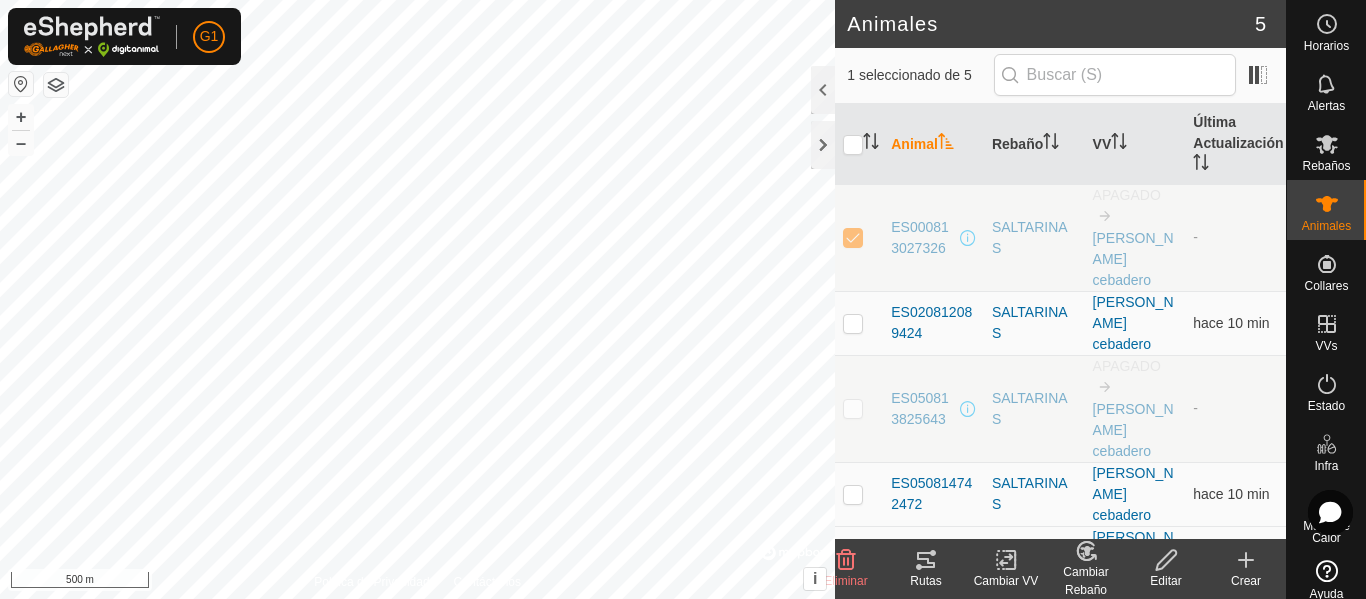click 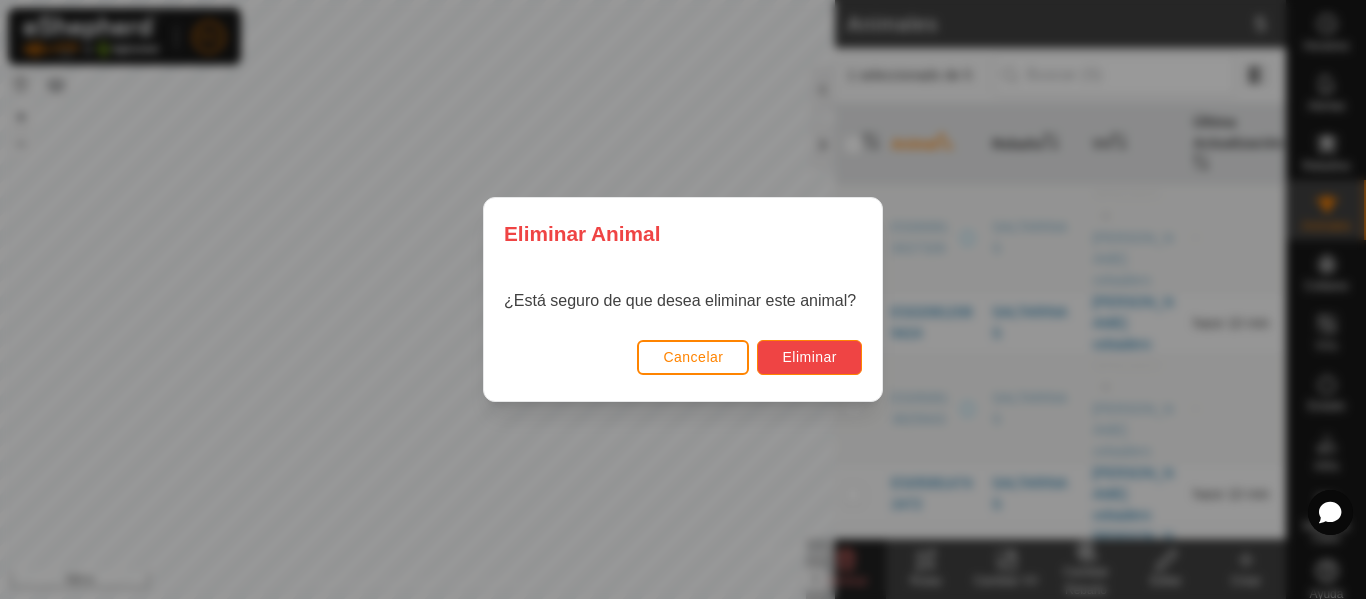 click on "Eliminar" at bounding box center [809, 357] 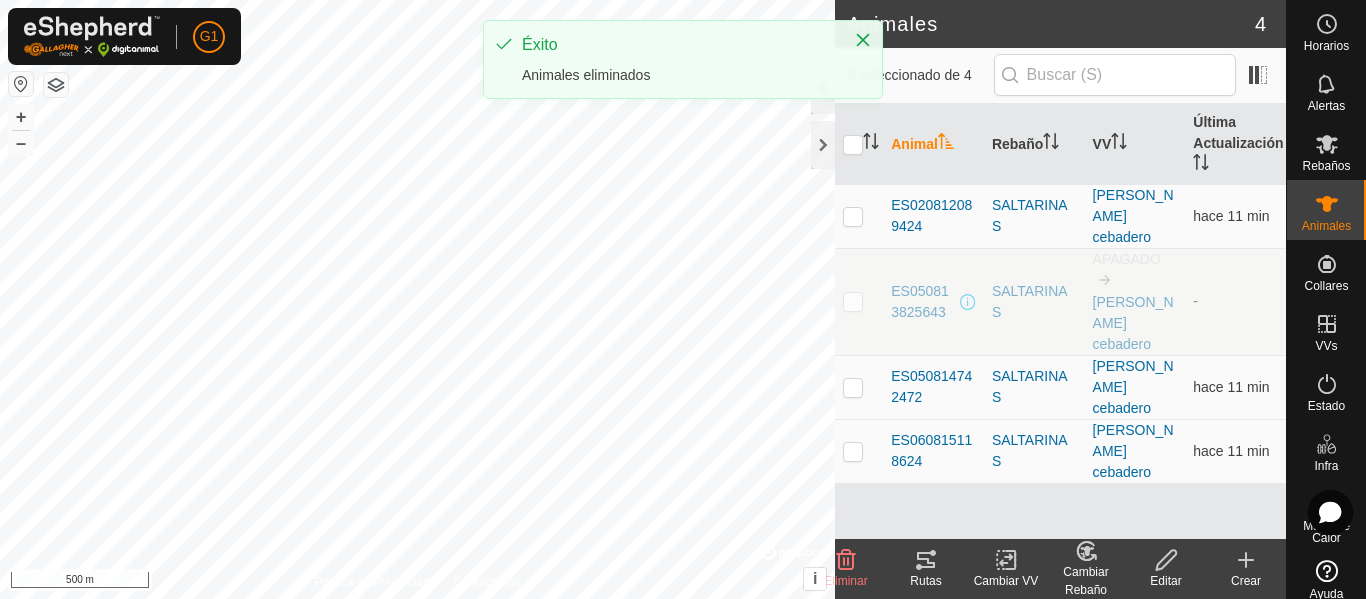 click at bounding box center [853, 301] 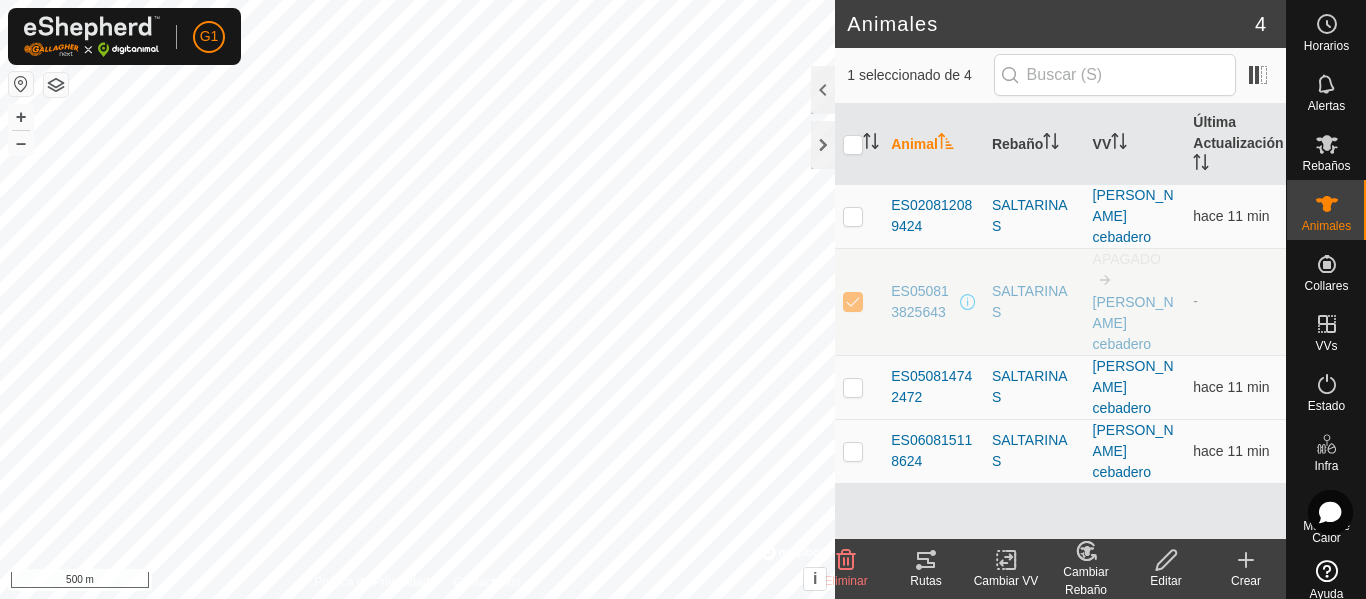 click 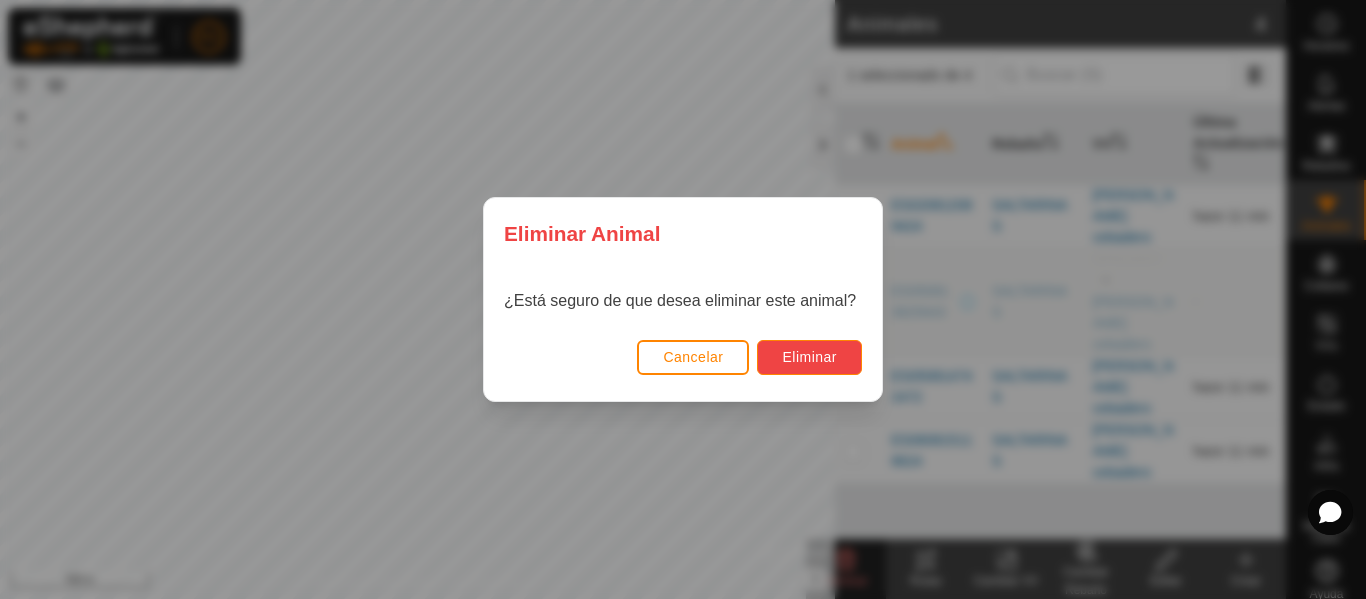 click on "Eliminar" at bounding box center (809, 357) 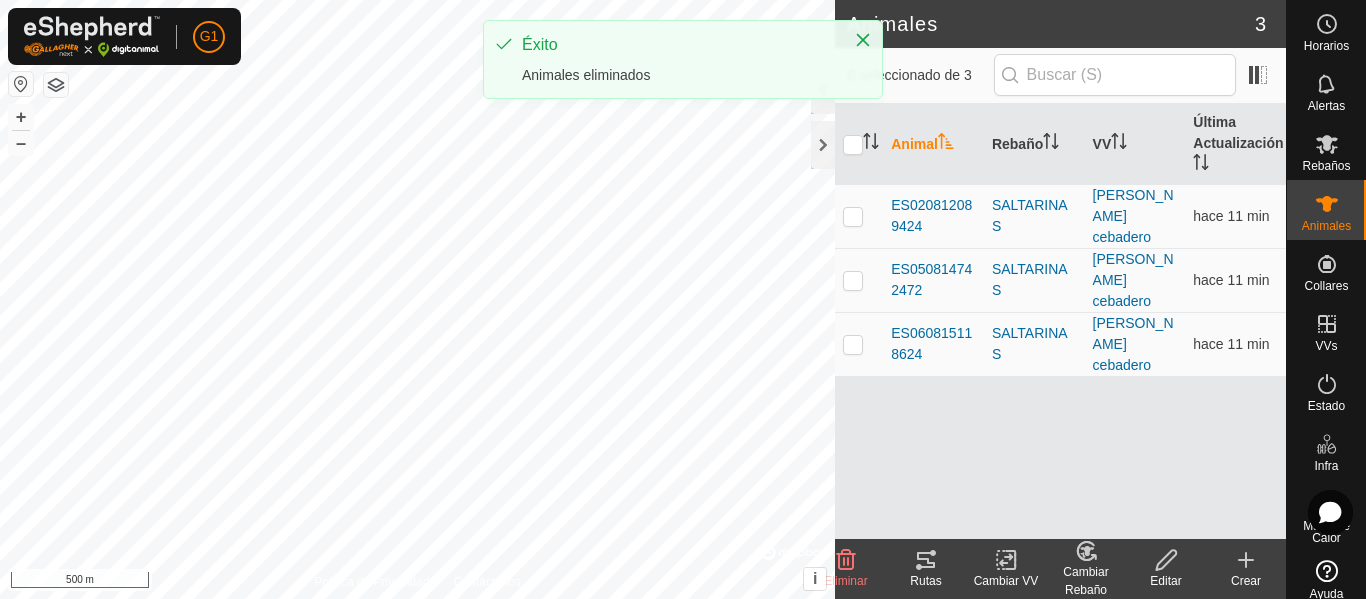click 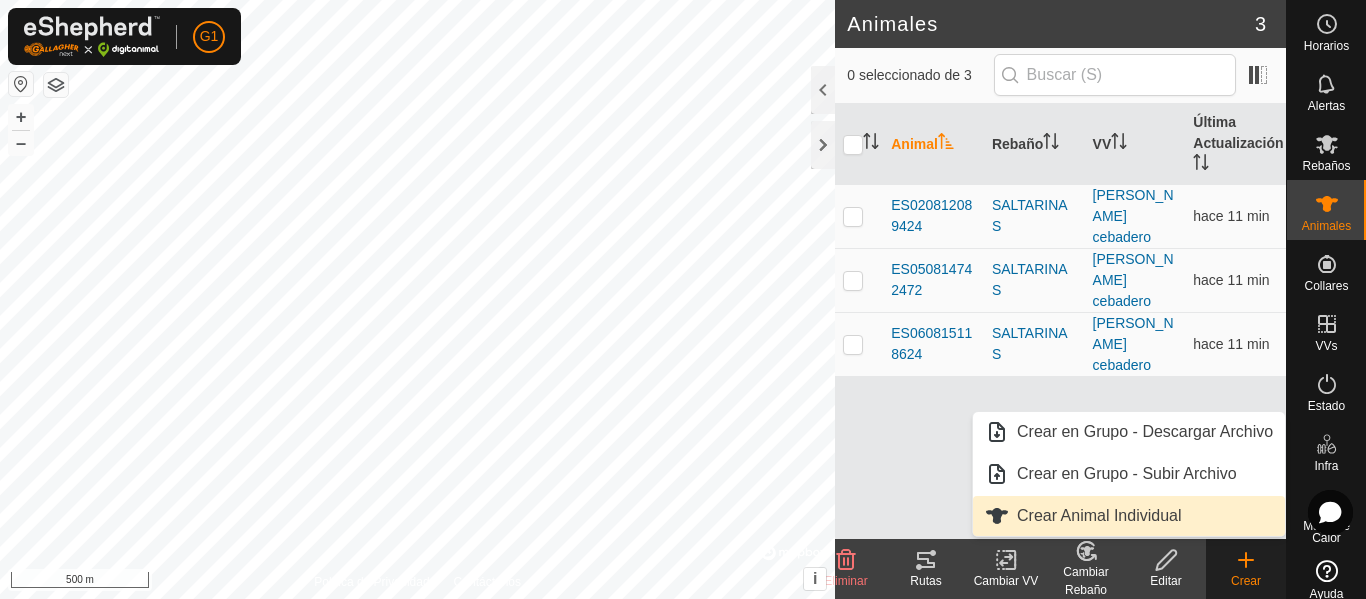 click on "Crear Animal Individual" at bounding box center (1129, 516) 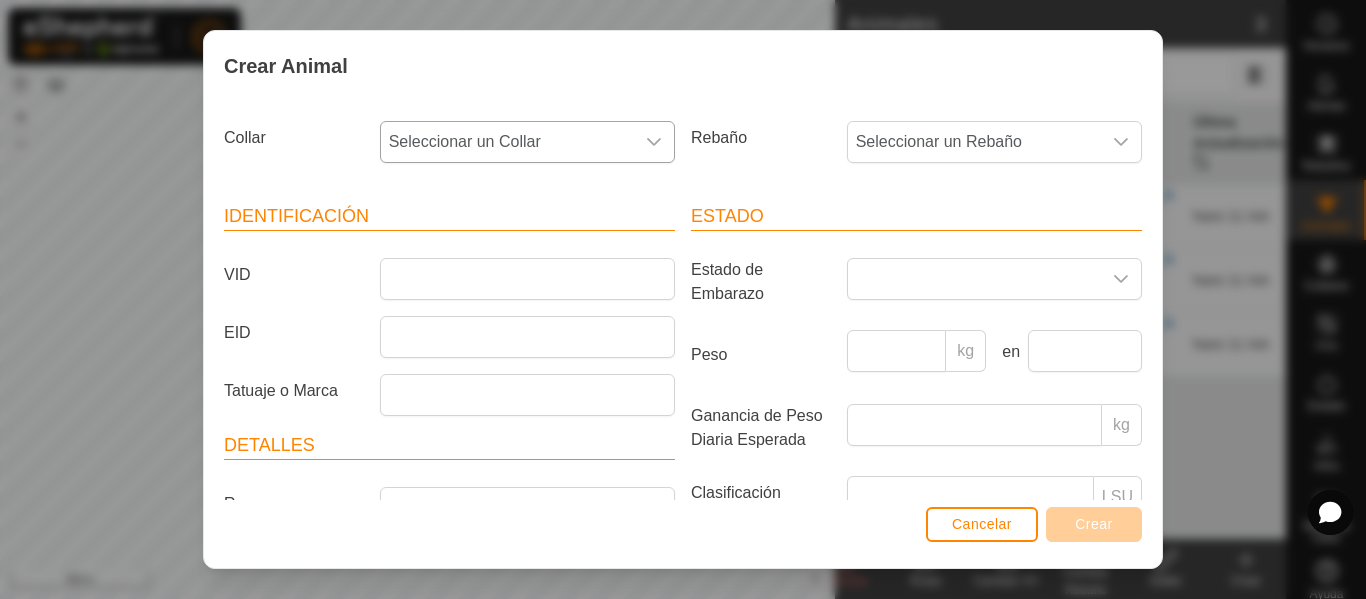 click at bounding box center [654, 142] 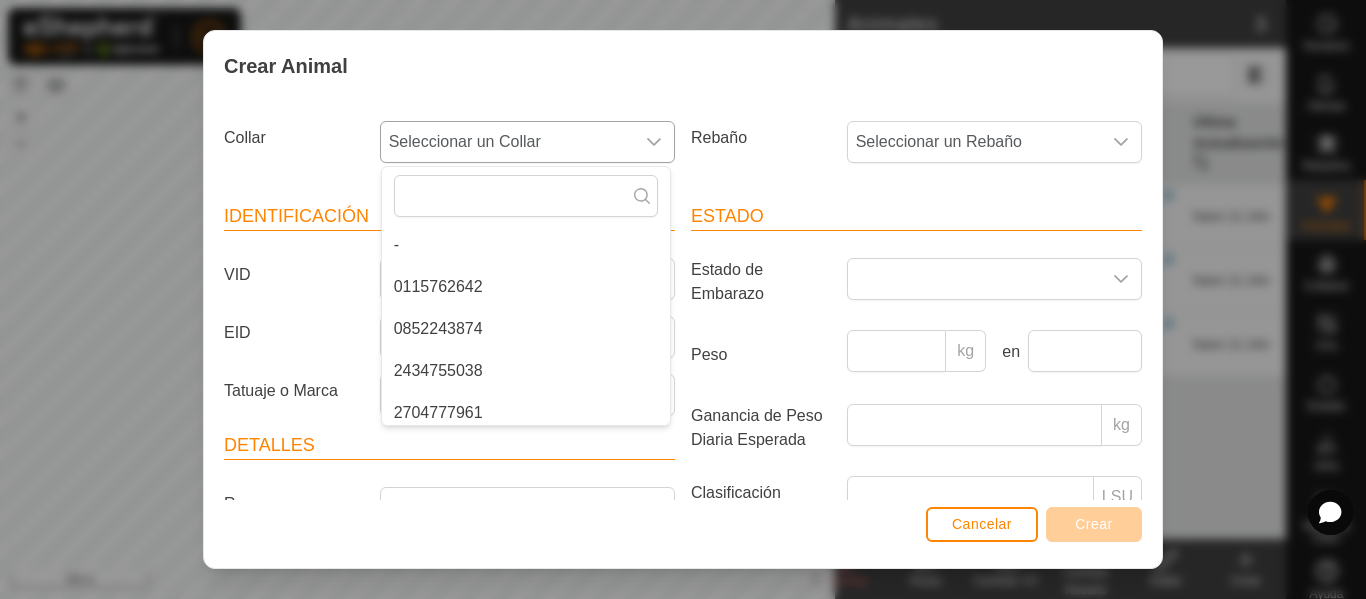 scroll, scrollTop: 8, scrollLeft: 0, axis: vertical 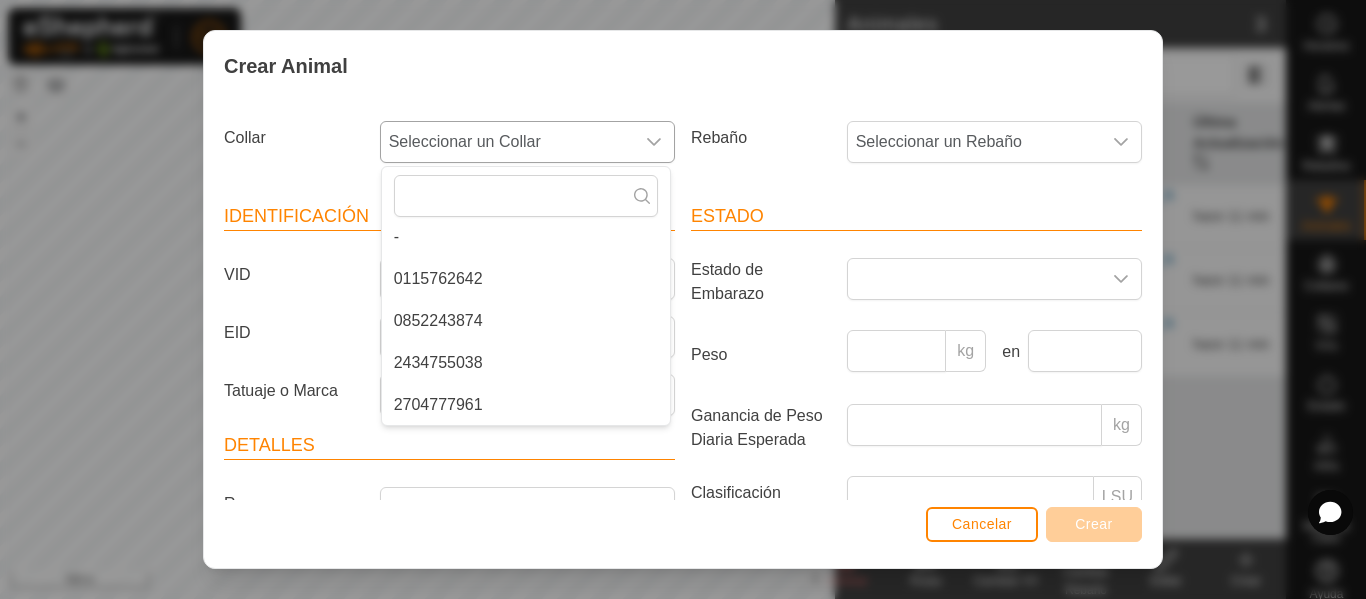 click on "2434755038" at bounding box center (526, 363) 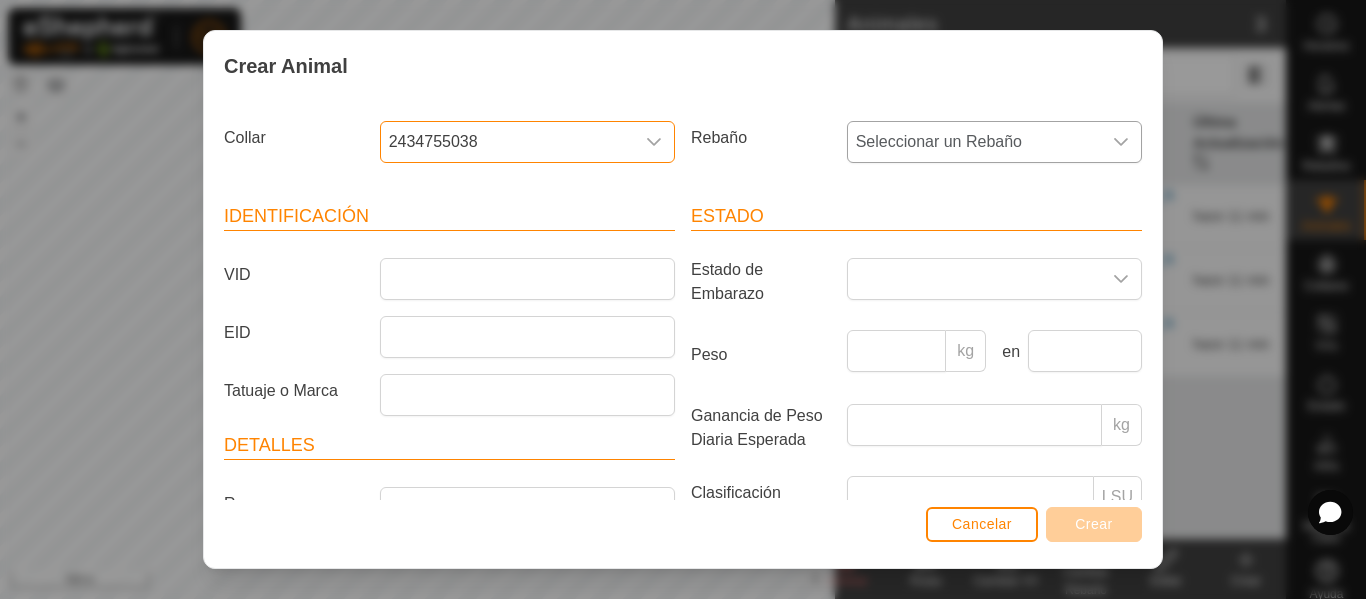 click on "Seleccionar un Rebaño" at bounding box center [974, 142] 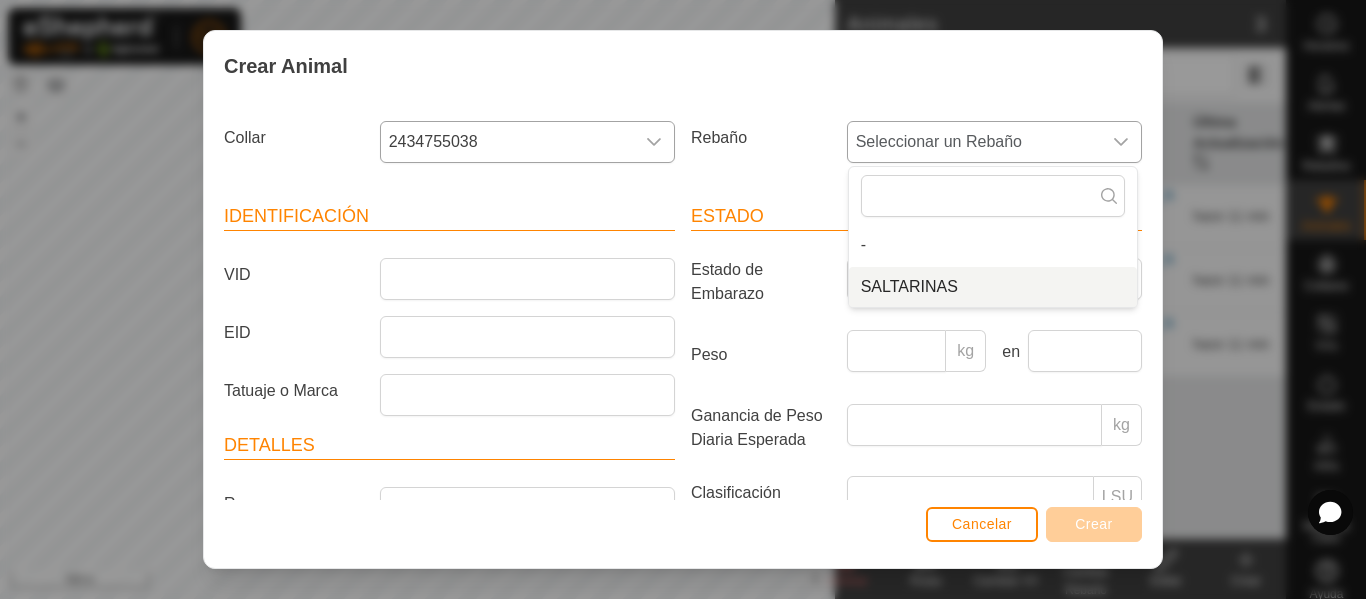 click on "SALTARINAS" at bounding box center (993, 287) 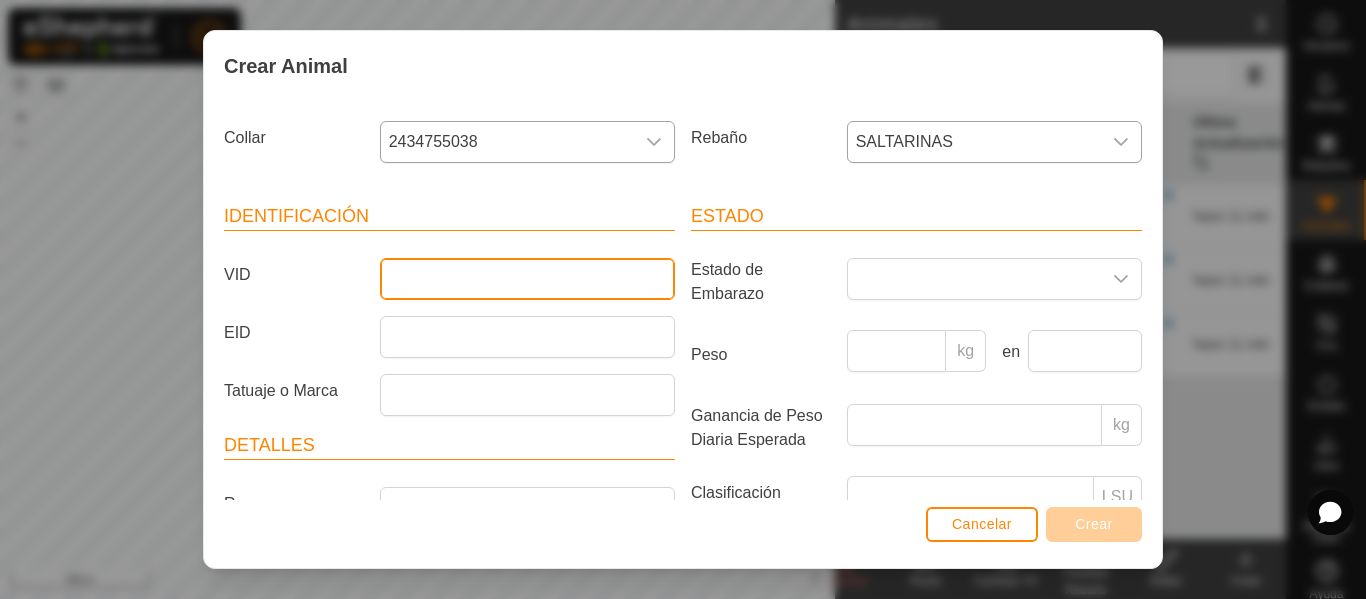 click on "VID" at bounding box center [527, 279] 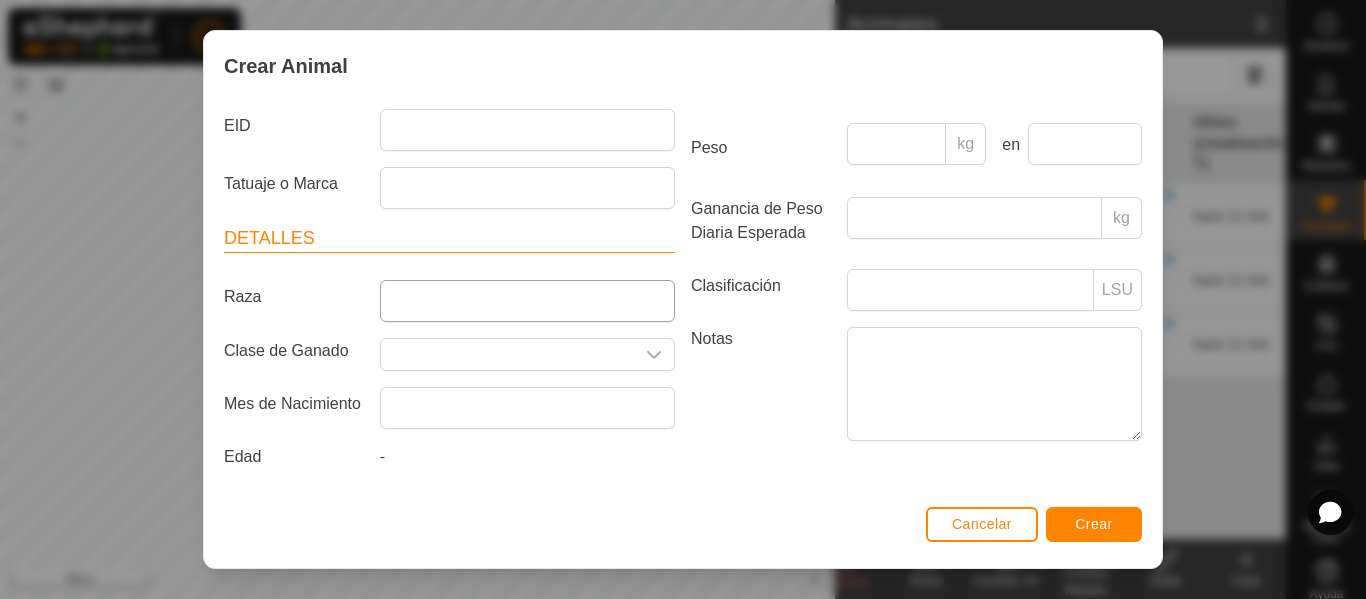 scroll, scrollTop: 208, scrollLeft: 0, axis: vertical 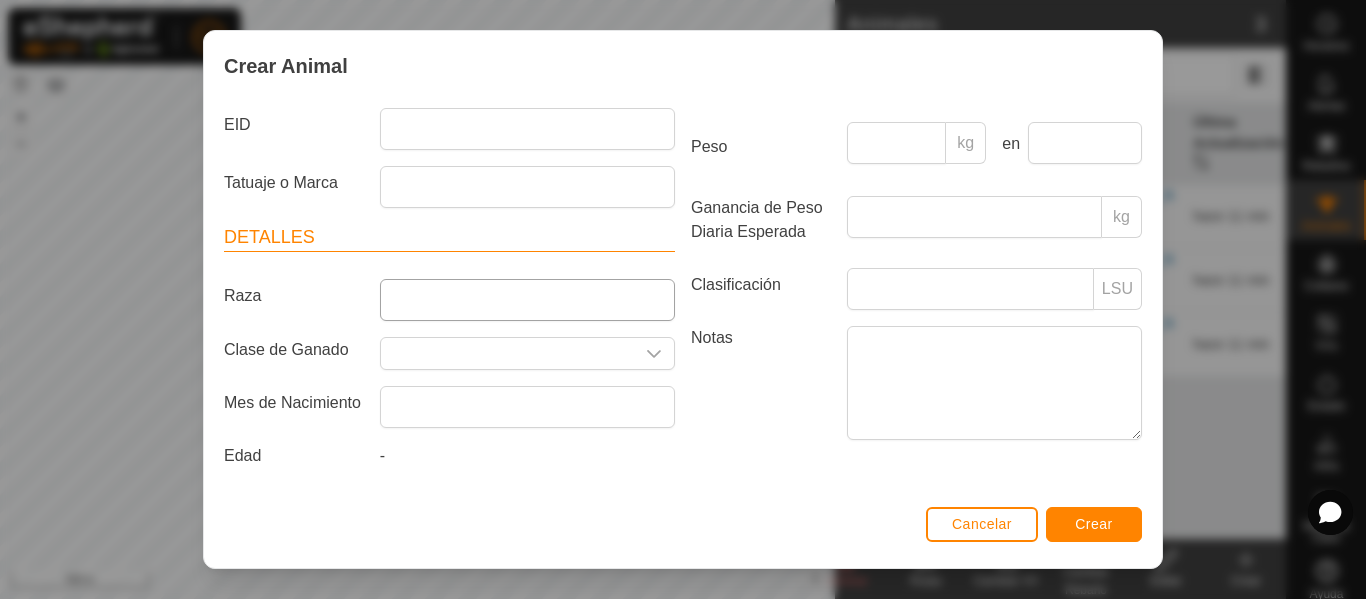 type on "ES00813027326" 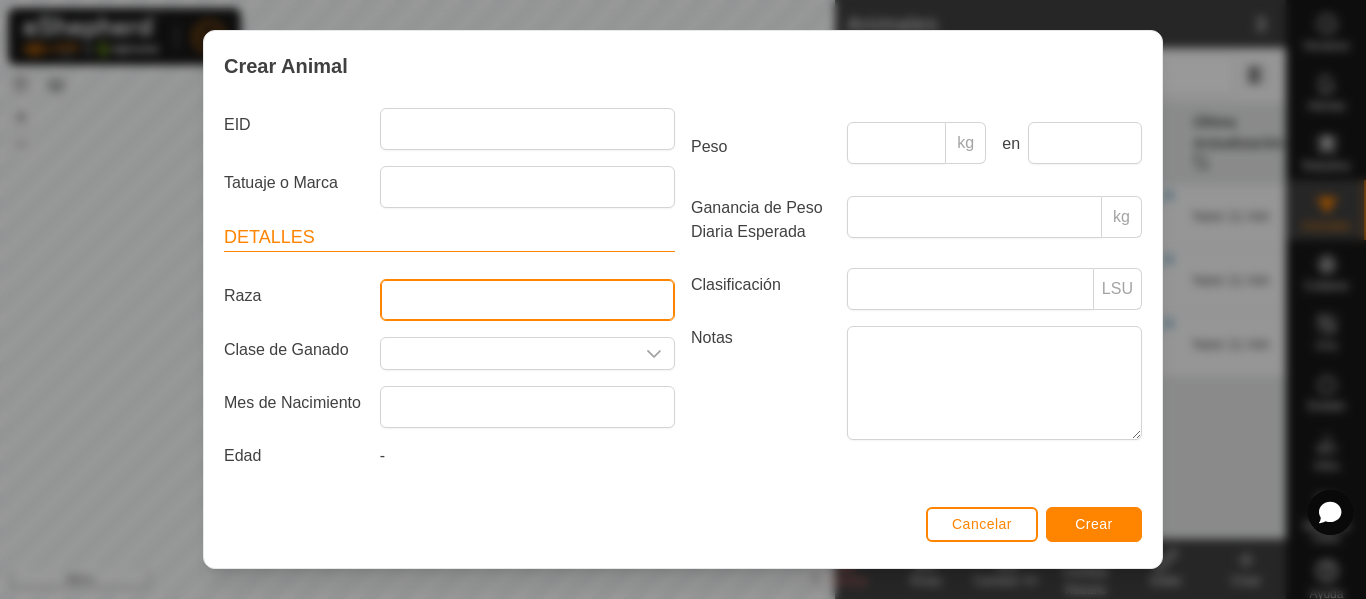 click on "Raza" at bounding box center (527, 300) 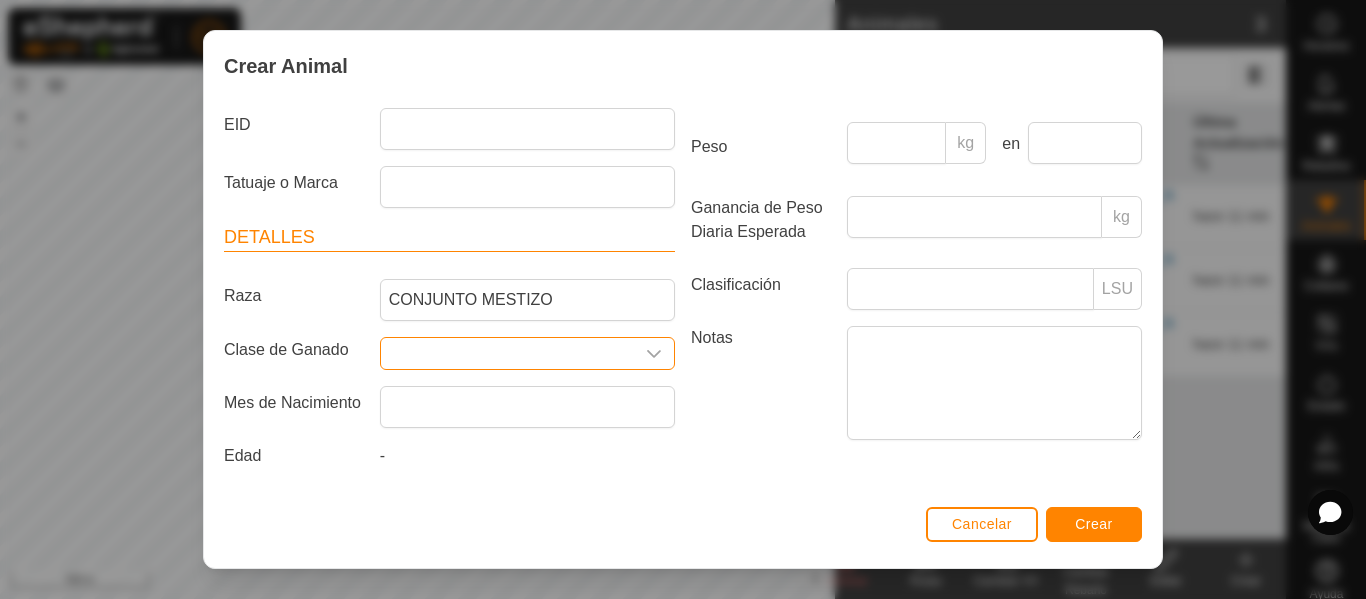 click at bounding box center (507, 353) 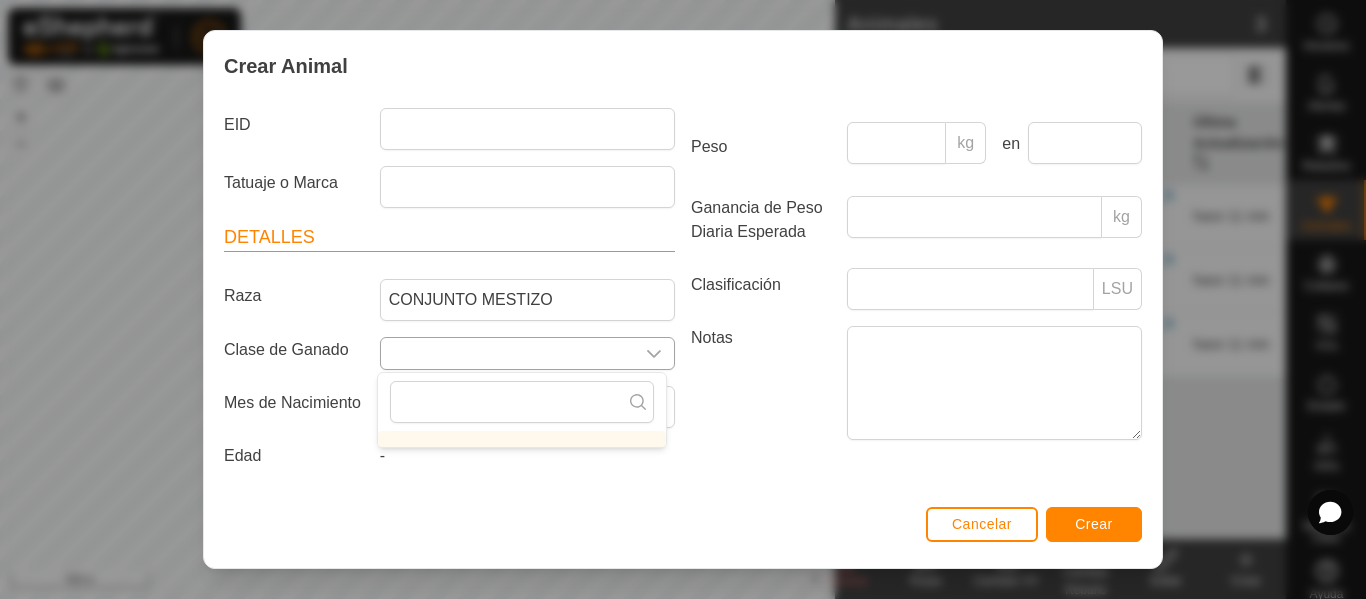 click 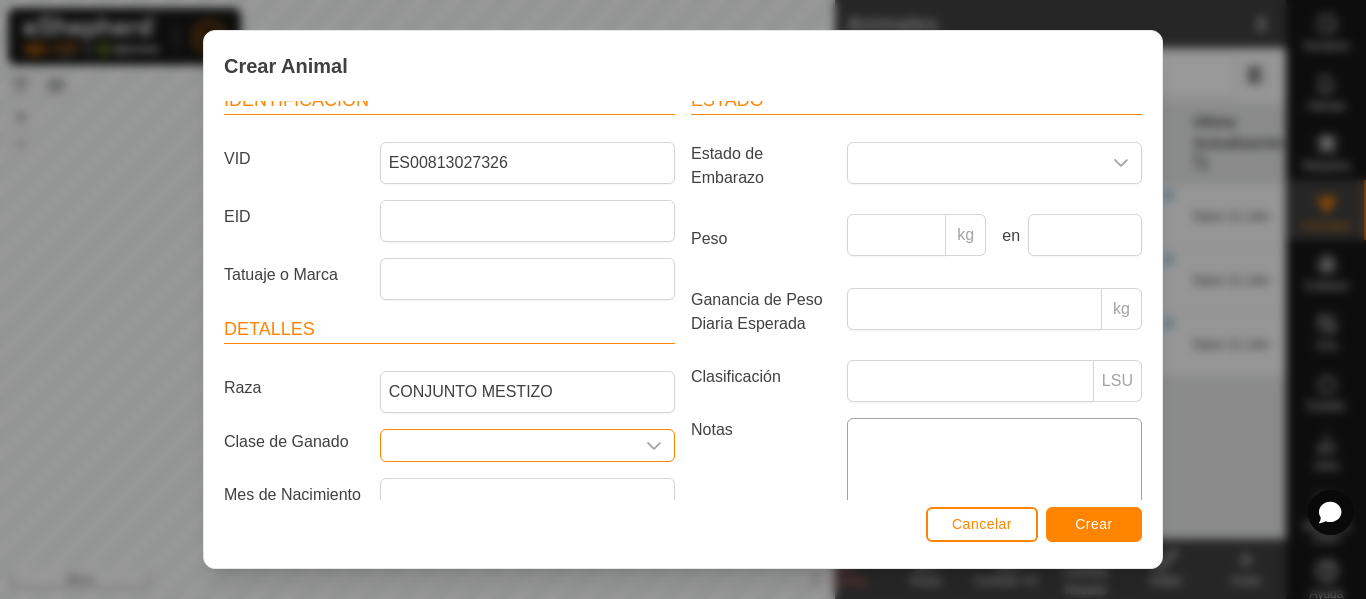 scroll, scrollTop: 0, scrollLeft: 0, axis: both 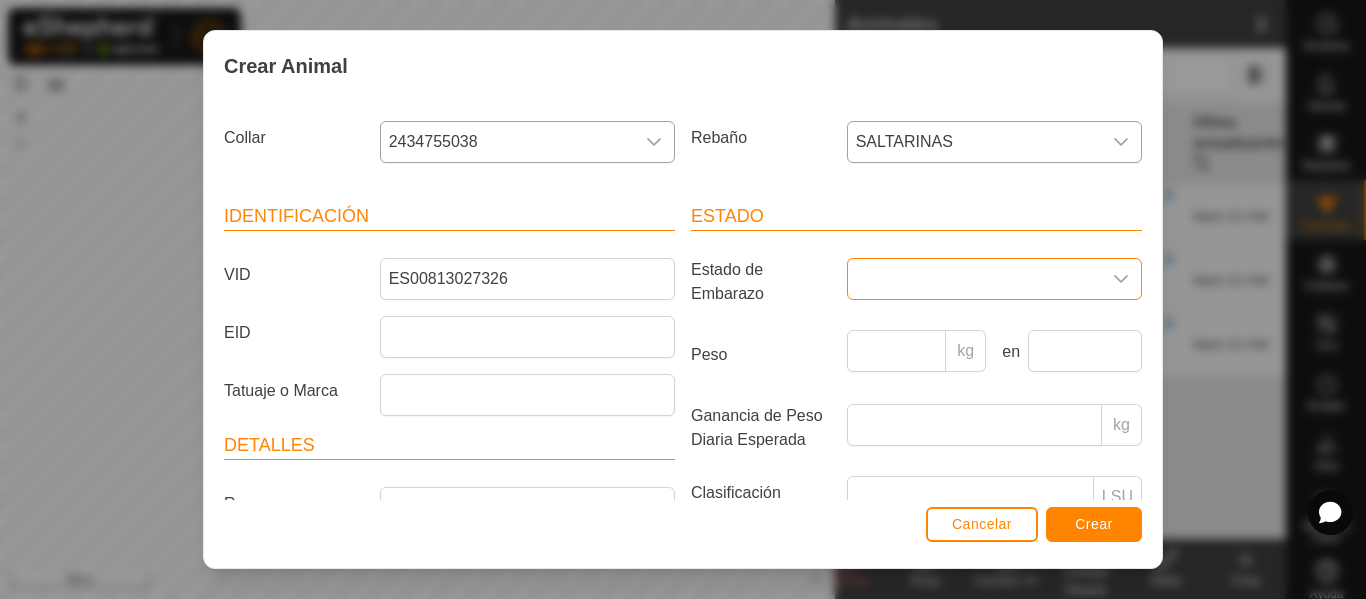 click at bounding box center [974, 279] 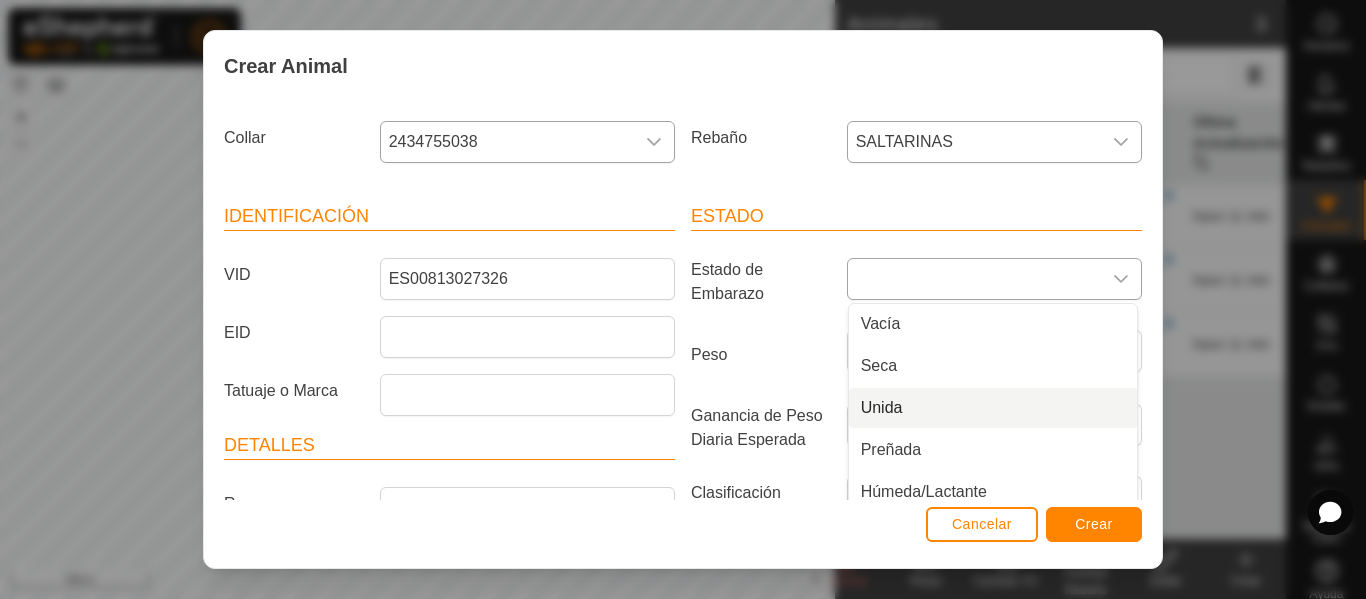 click on "Unida" at bounding box center [993, 408] 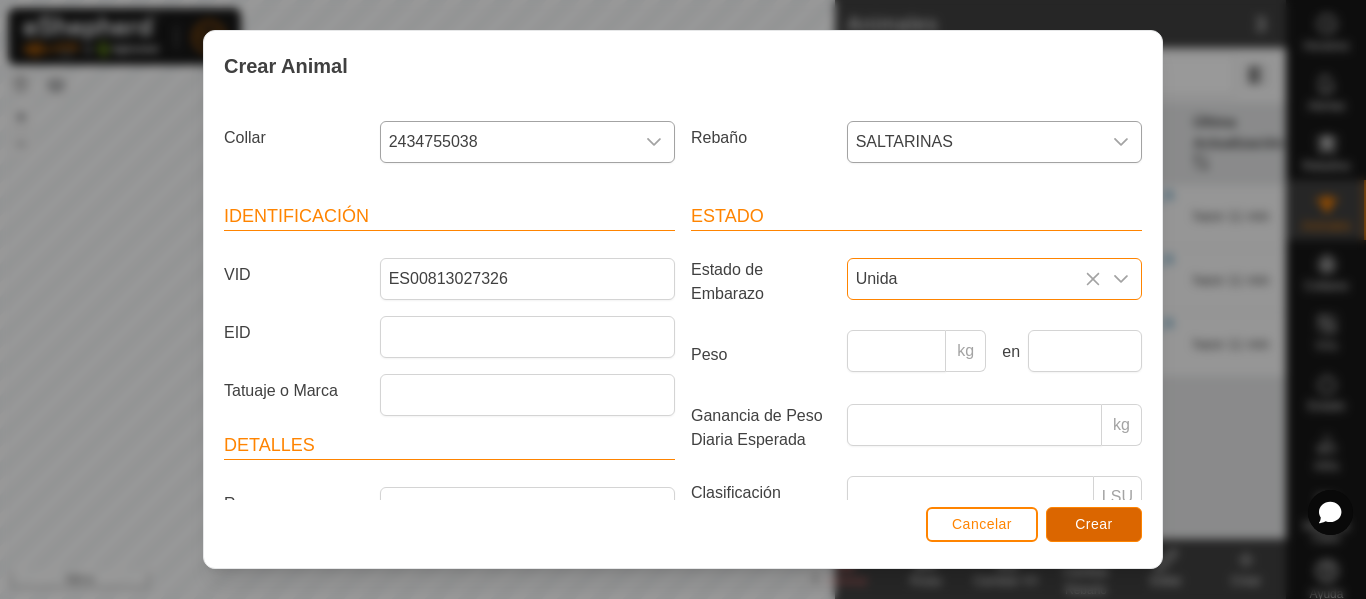 click on "Crear" at bounding box center (1094, 524) 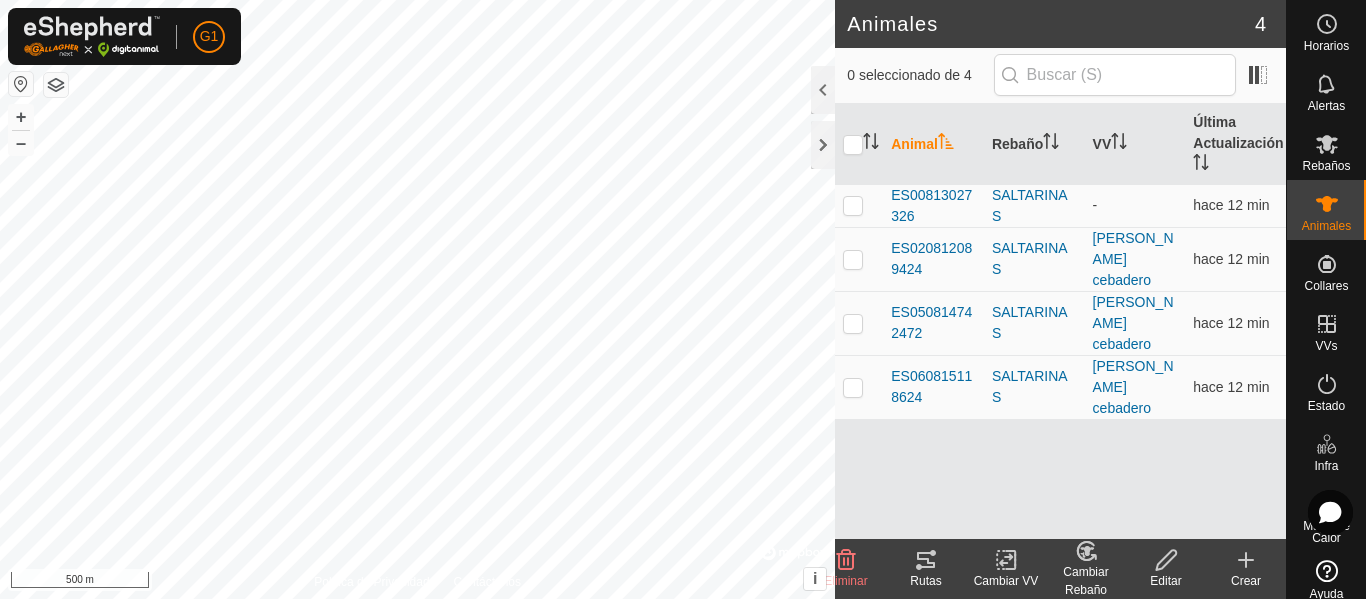 click on "Crear" 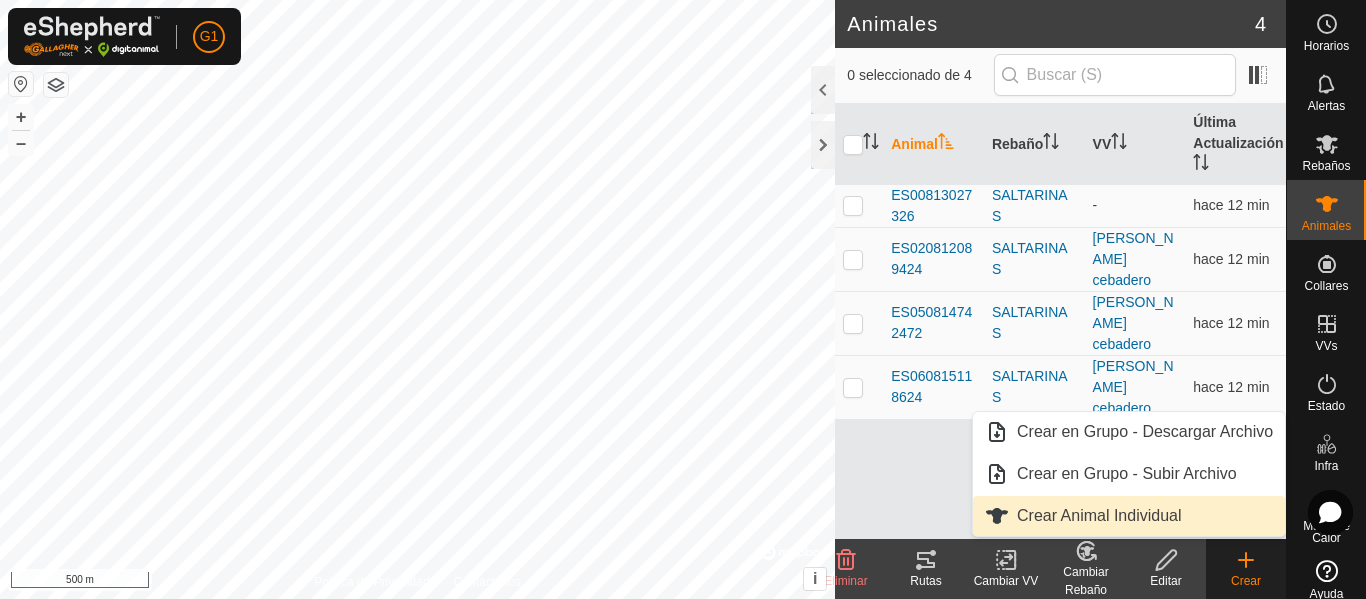click on "Crear Animal Individual" at bounding box center [1129, 516] 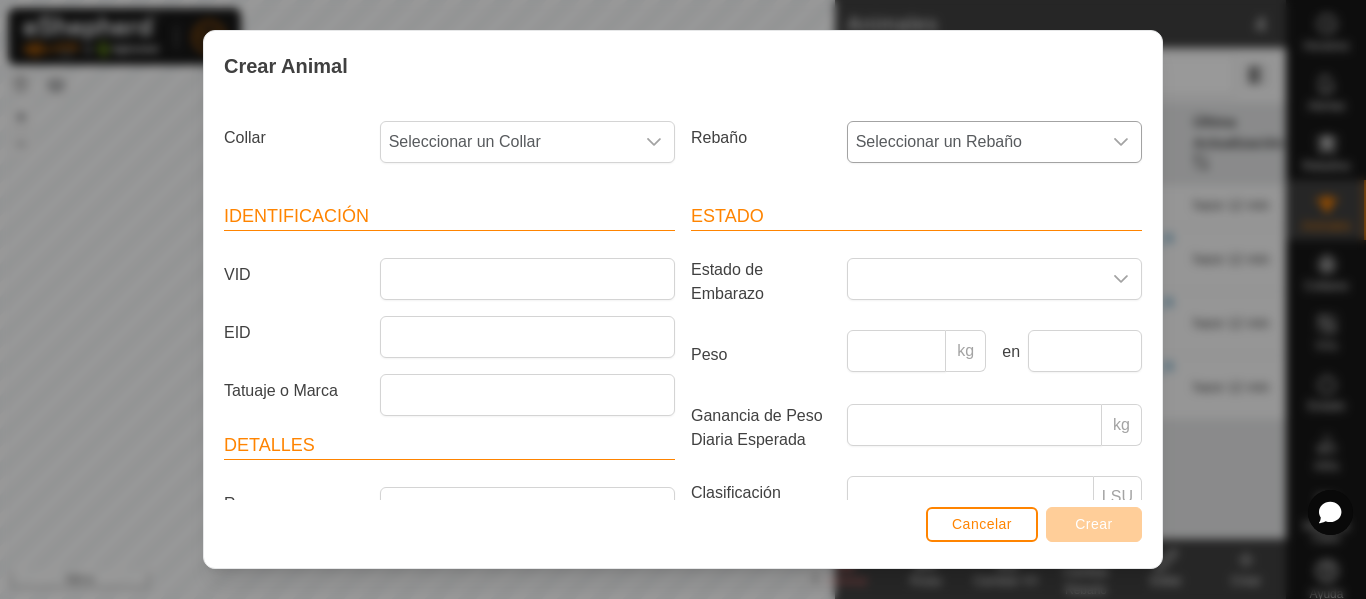 click on "Seleccionar un Rebaño" at bounding box center [974, 142] 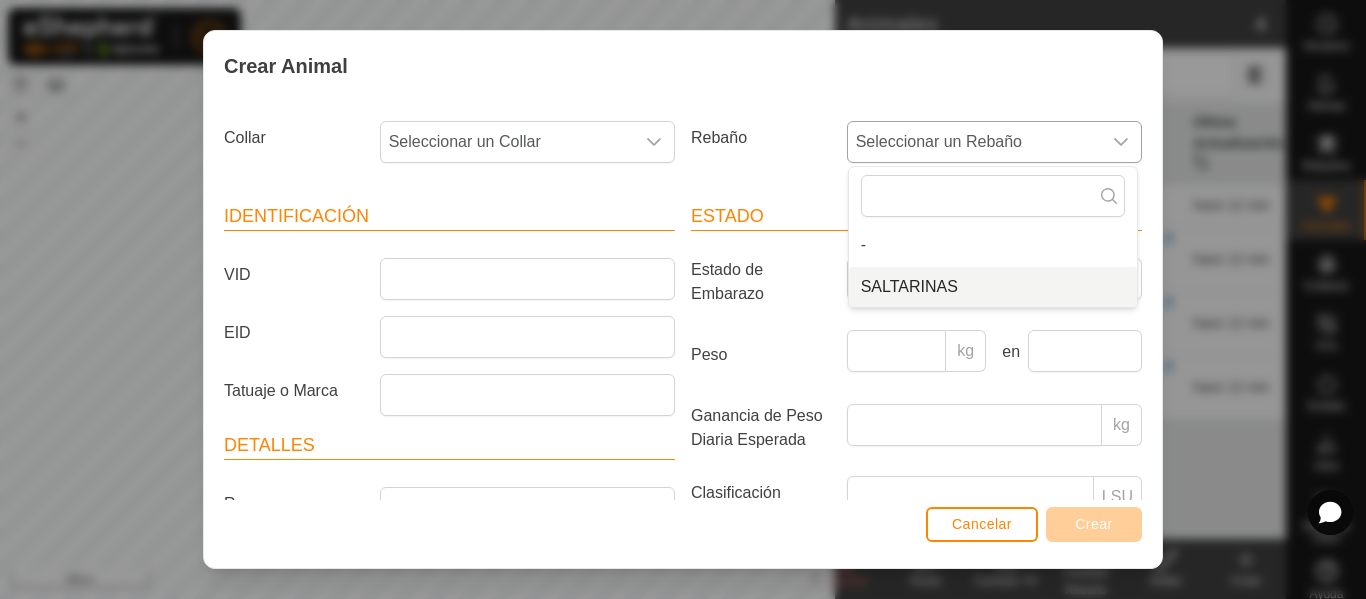 click on "SALTARINAS" at bounding box center [993, 287] 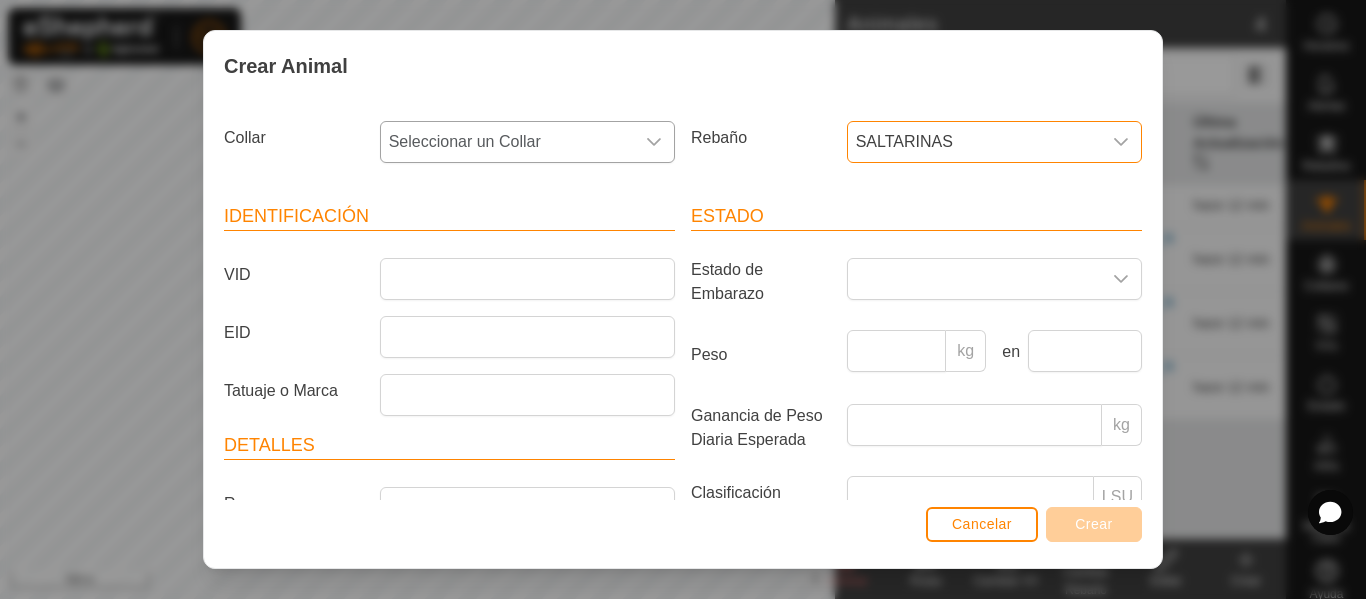 click on "Seleccionar un Collar" at bounding box center [507, 142] 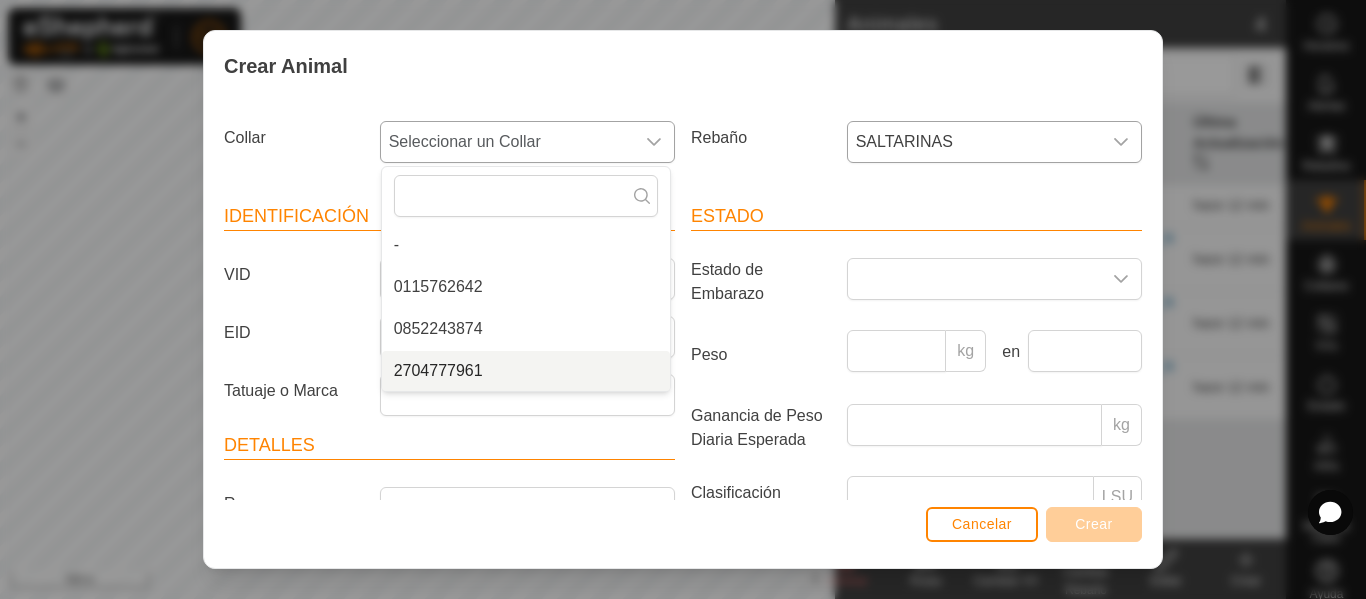 click on "2704777961" at bounding box center (526, 371) 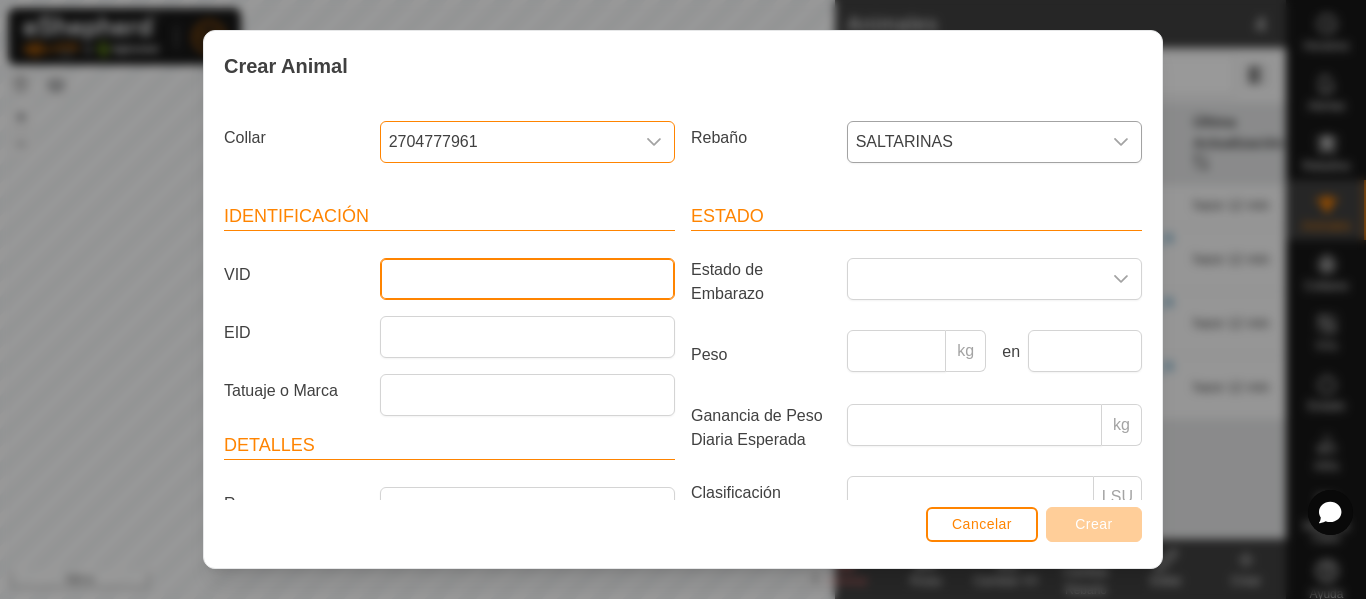 click on "VID" at bounding box center (527, 279) 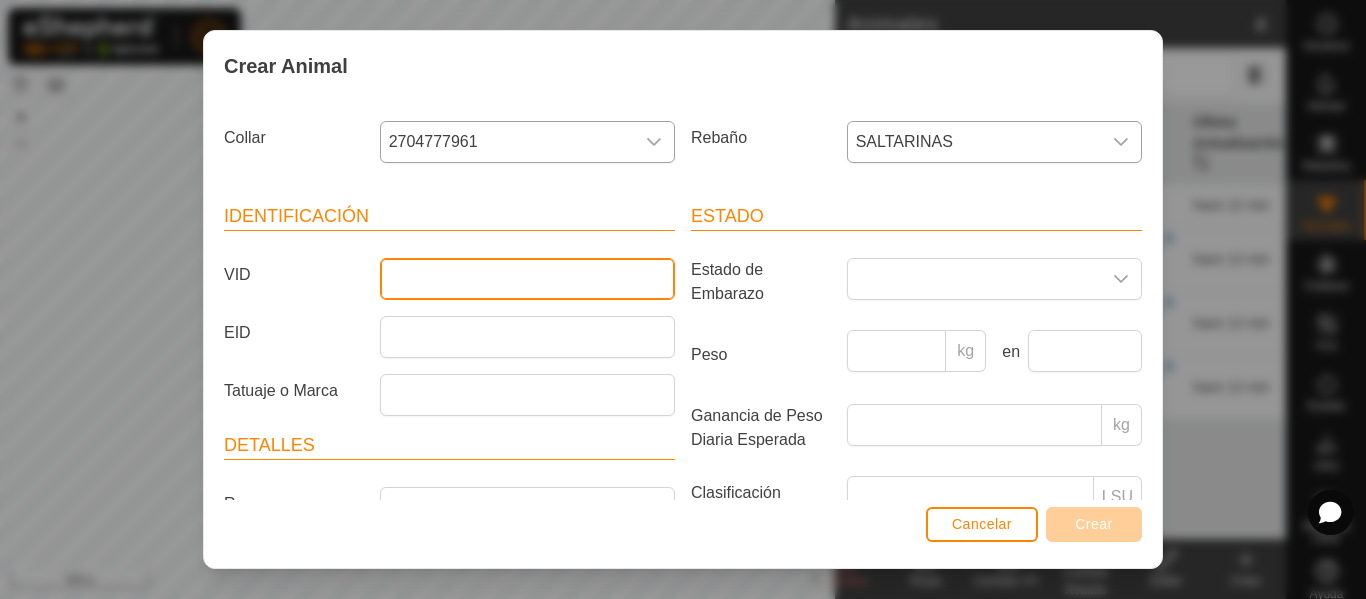 type on "ES050813825643" 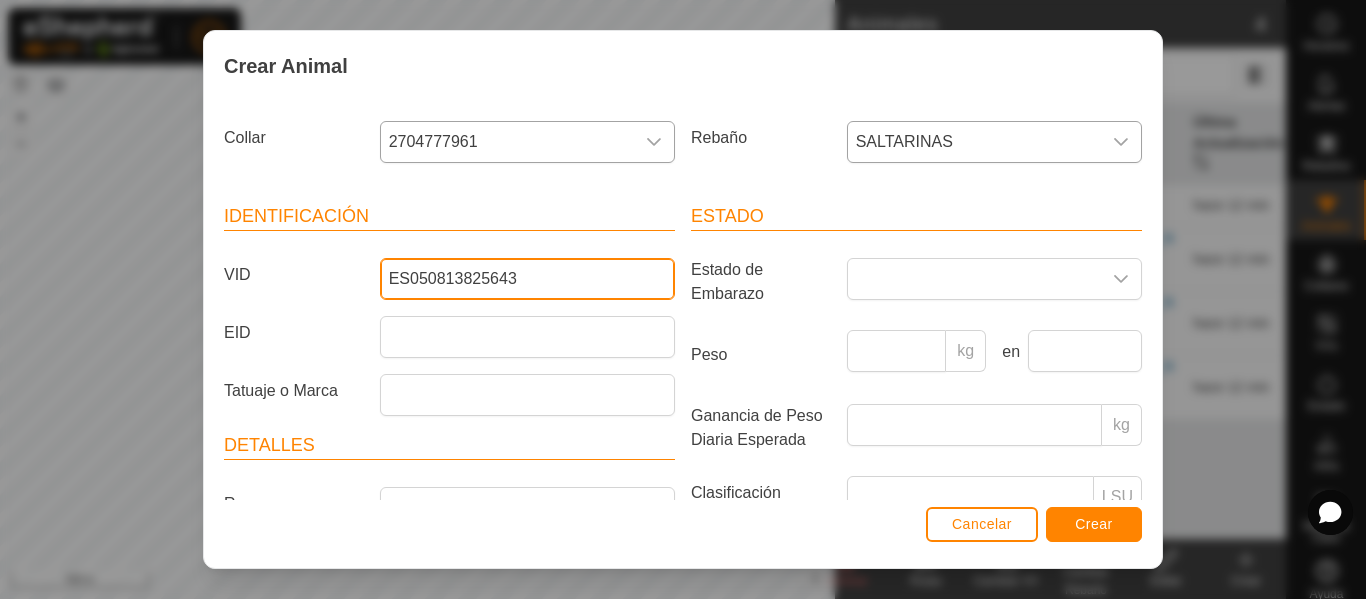 scroll, scrollTop: 100, scrollLeft: 0, axis: vertical 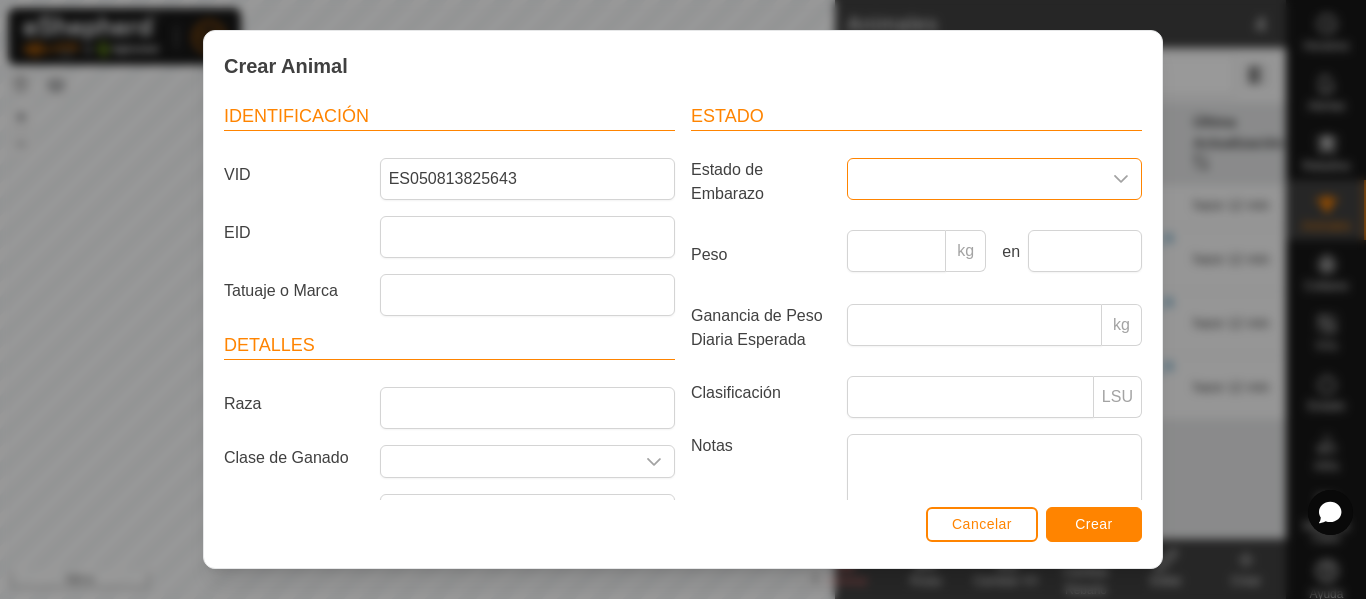 click at bounding box center [974, 179] 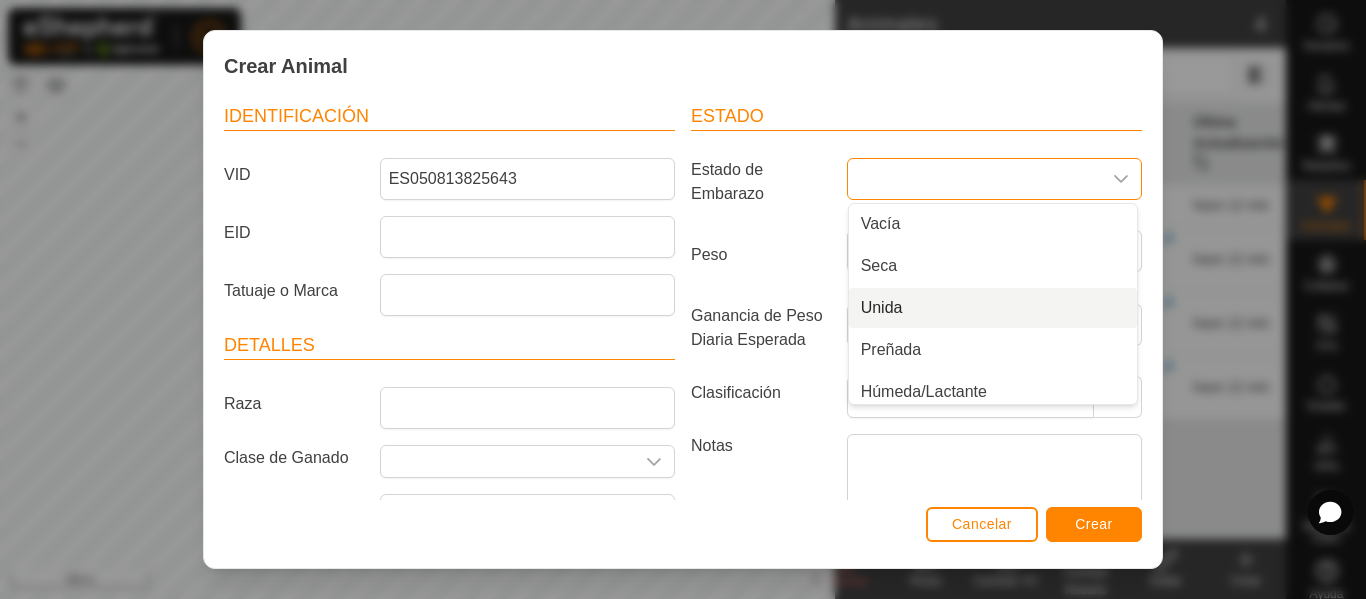 click on "Unida" at bounding box center (993, 308) 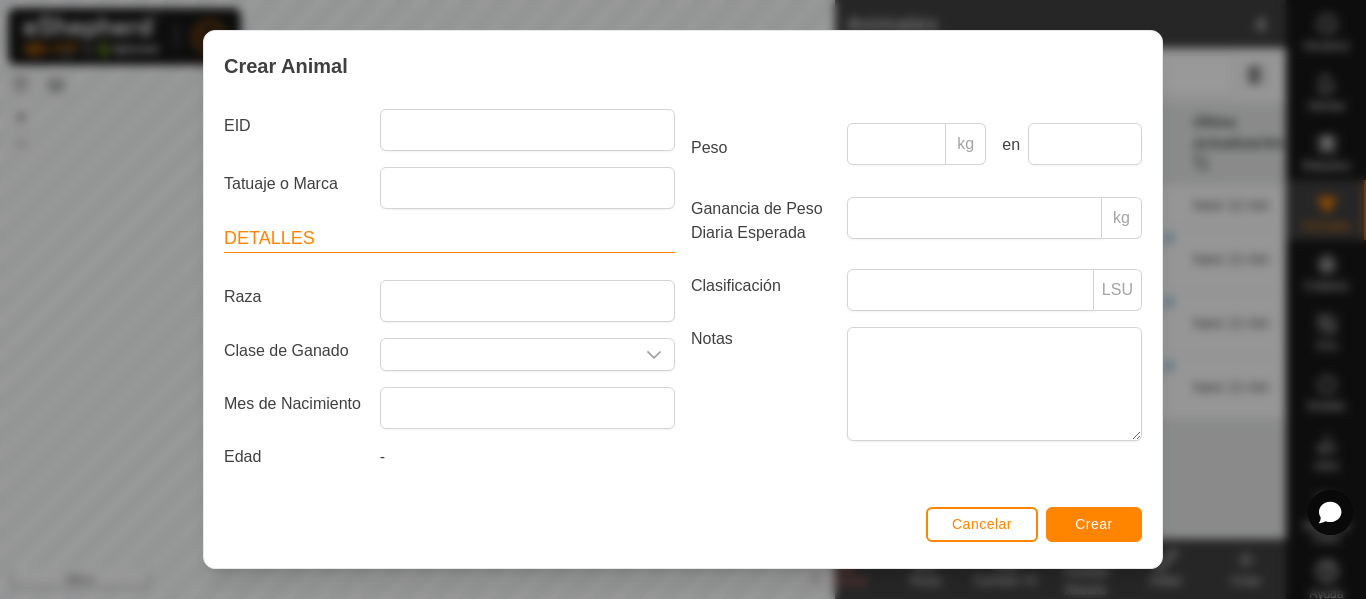 scroll, scrollTop: 208, scrollLeft: 0, axis: vertical 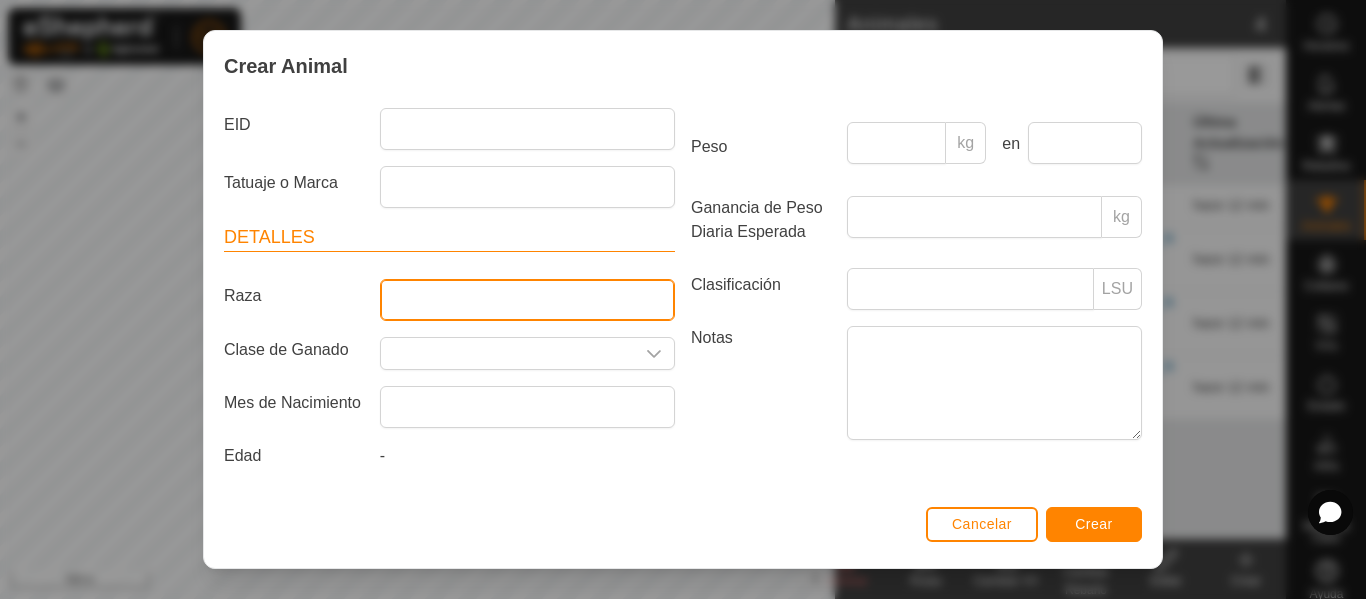click on "Raza" at bounding box center [527, 300] 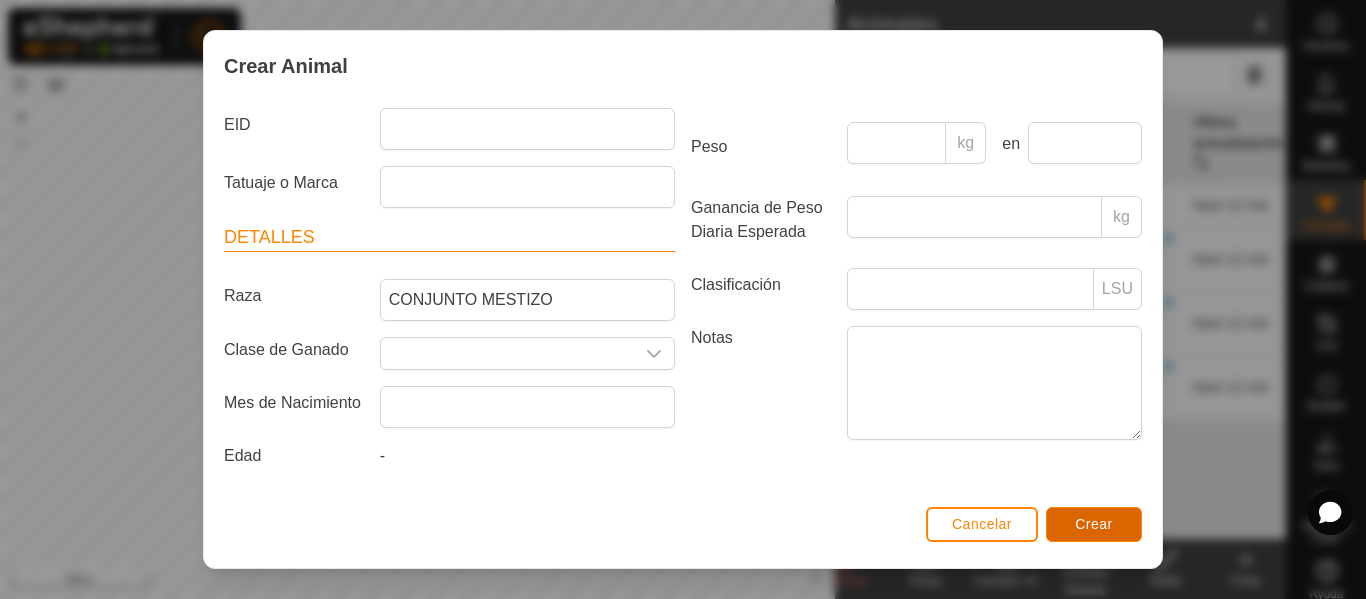 click on "Crear" at bounding box center (1094, 524) 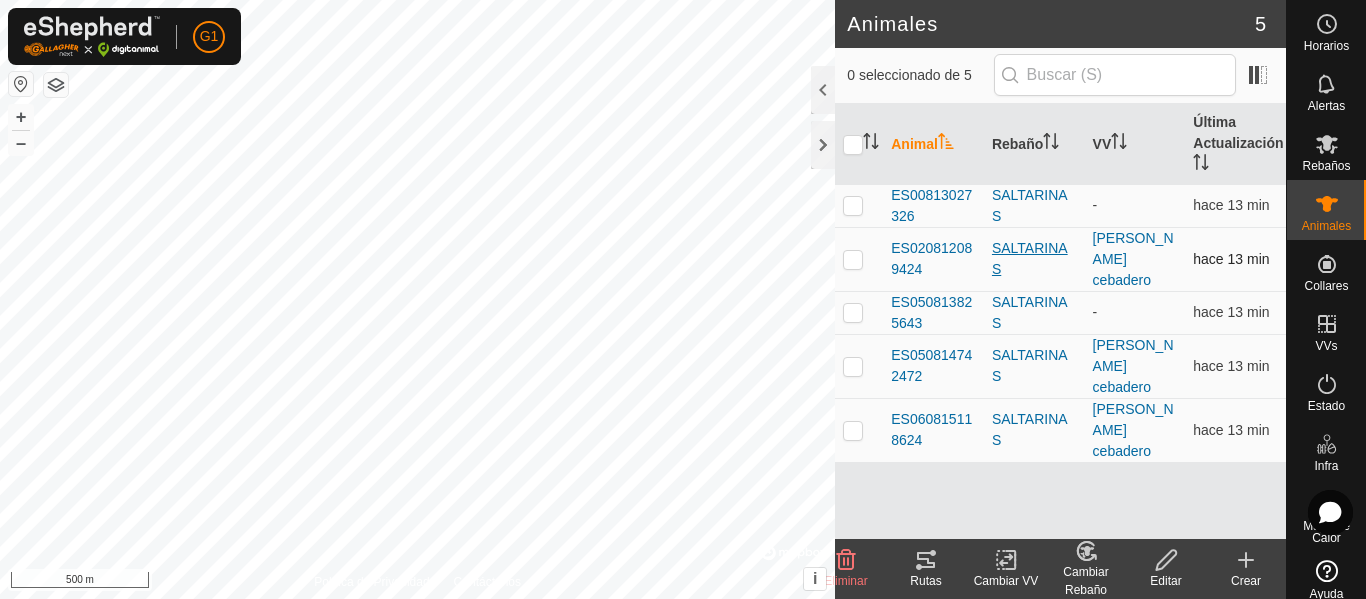 click on "SALTARINAS" at bounding box center [1034, 259] 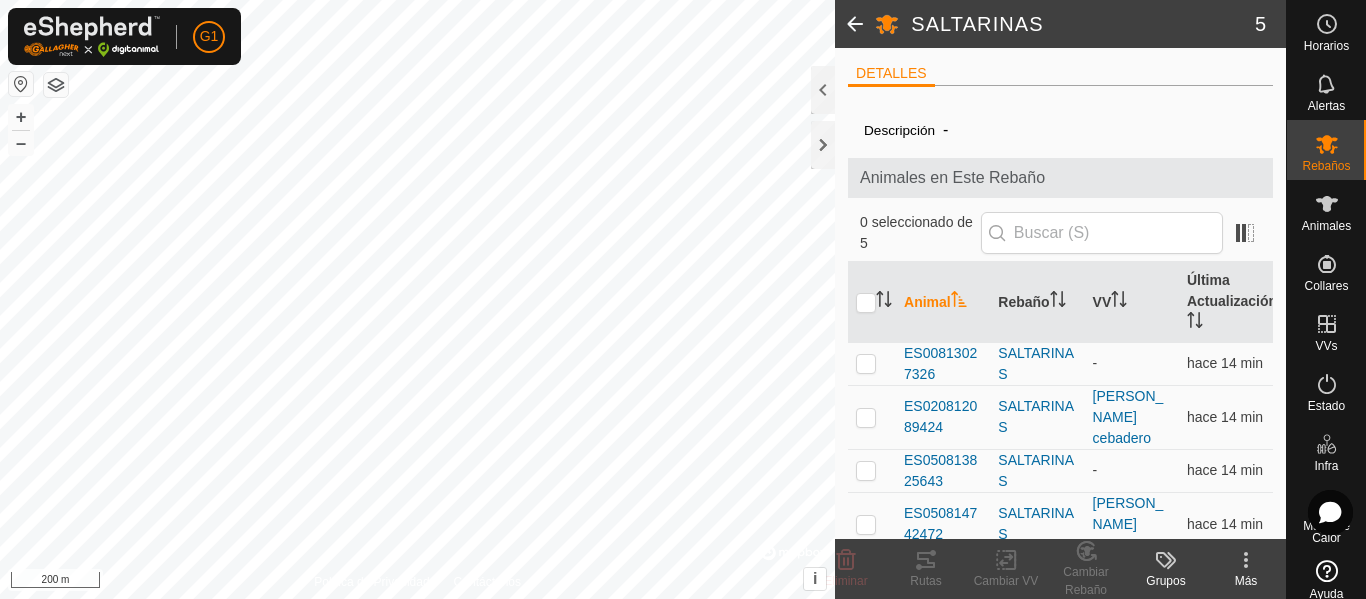click on "G1 Horarios Alertas Rebaños Animales Collares VVs Estado Infra Mapa de Calor Ayuda SALTARINAS 5  DETALLES  Descripción  - Animales en Este Rebaño  0 seleccionado de 5   Animal   Rebaño   VV   Última Actualización   ES00813027326   SALTARINAS  -  hace 14 min  ES020812089424   SALTARINAS  Ines cebadero  hace 14 min  ES050813825643   SALTARINAS  -  hace 14 min  ES050814742472   SALTARINAS  Ines cebadero  hace 14 min  ES060815118624   SALTARINAS  Ines cebadero  hace 14 min Eliminar  Rutas   Cambiar VV   Cambiar Rebaño   Grupos   Más  Política de Privacidad Contáctenos + – ⇧ i ©  Mapbox , ©  OpenStreetMap ,  Improve this map 200 m" at bounding box center (683, 299) 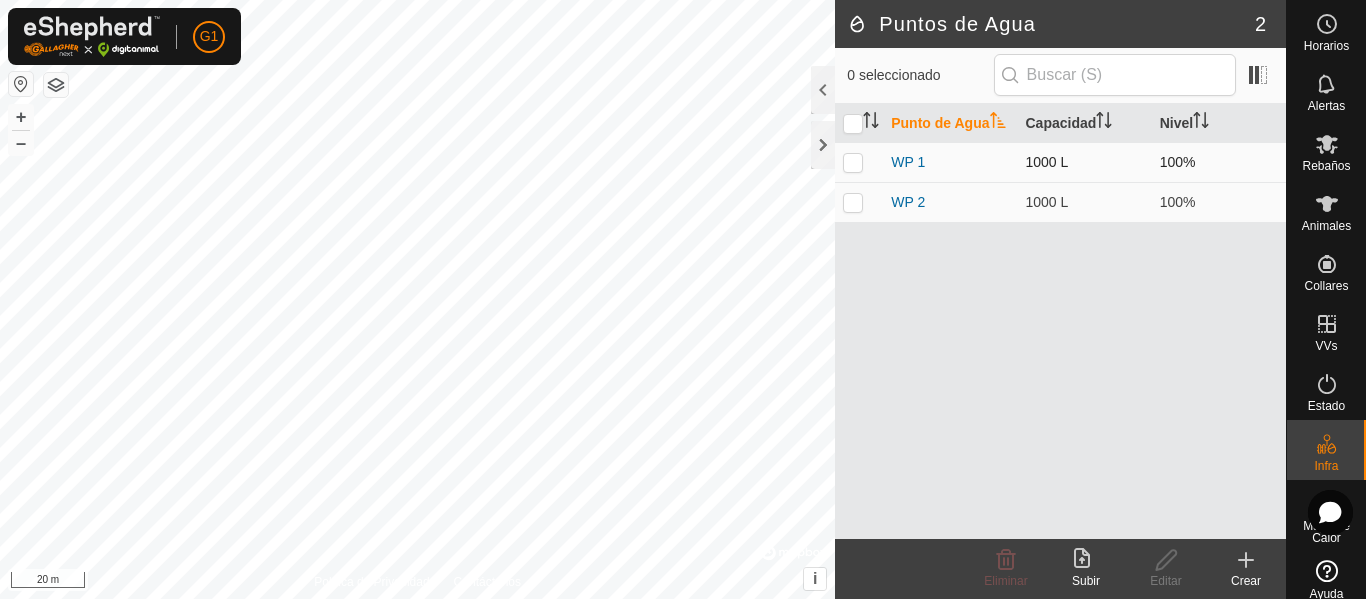 click at bounding box center (853, 162) 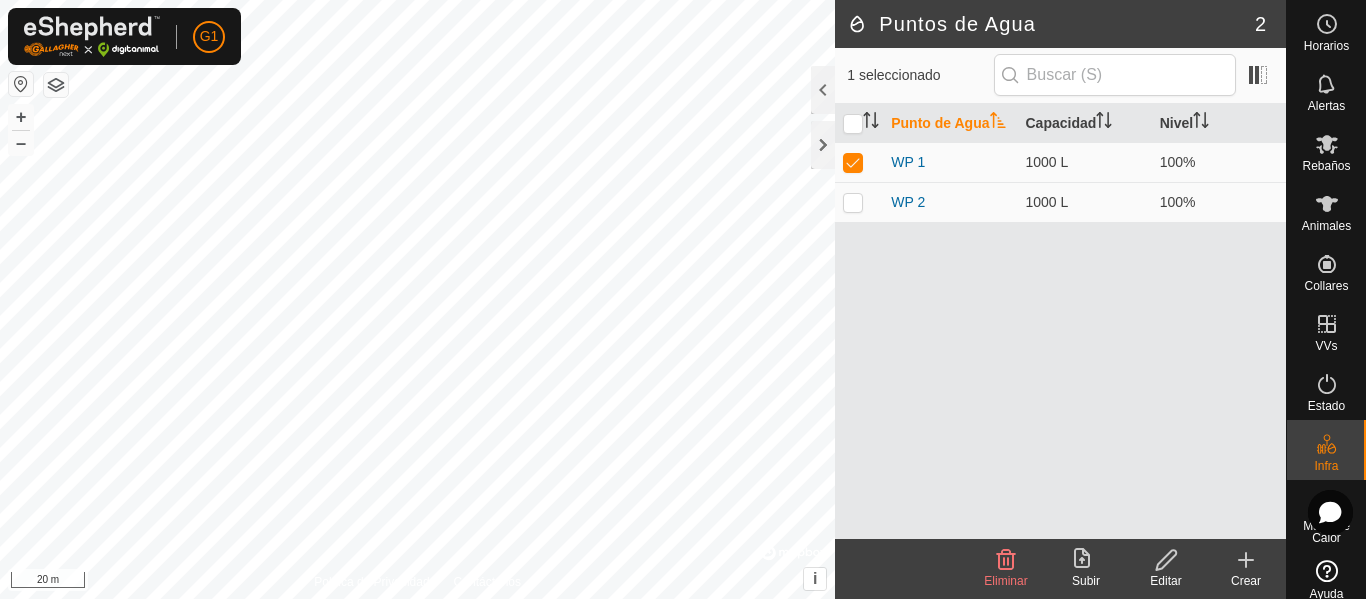 click on "Eliminar" 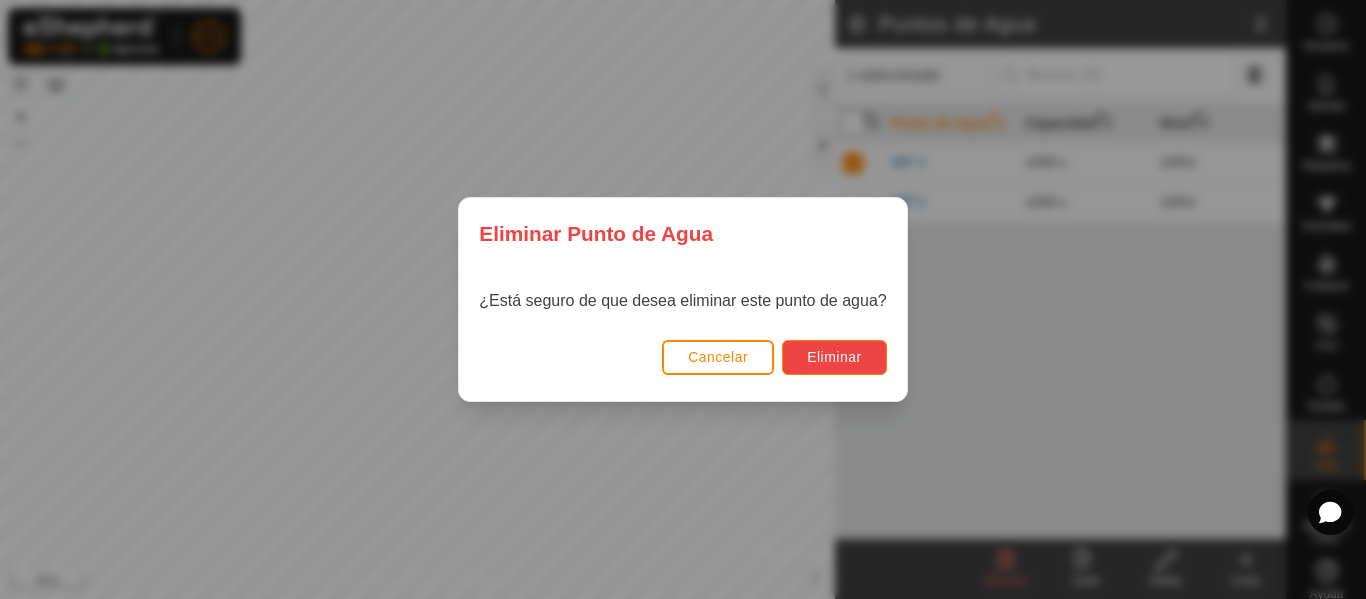 click on "Eliminar" at bounding box center (834, 357) 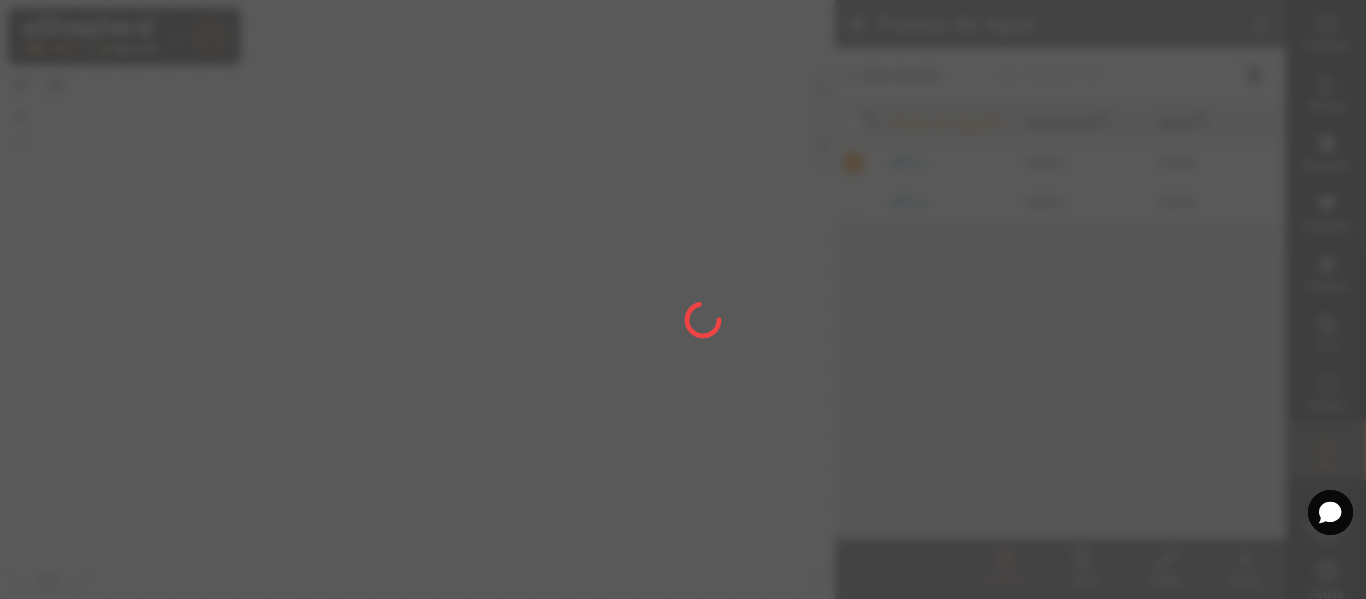 checkbox on "false" 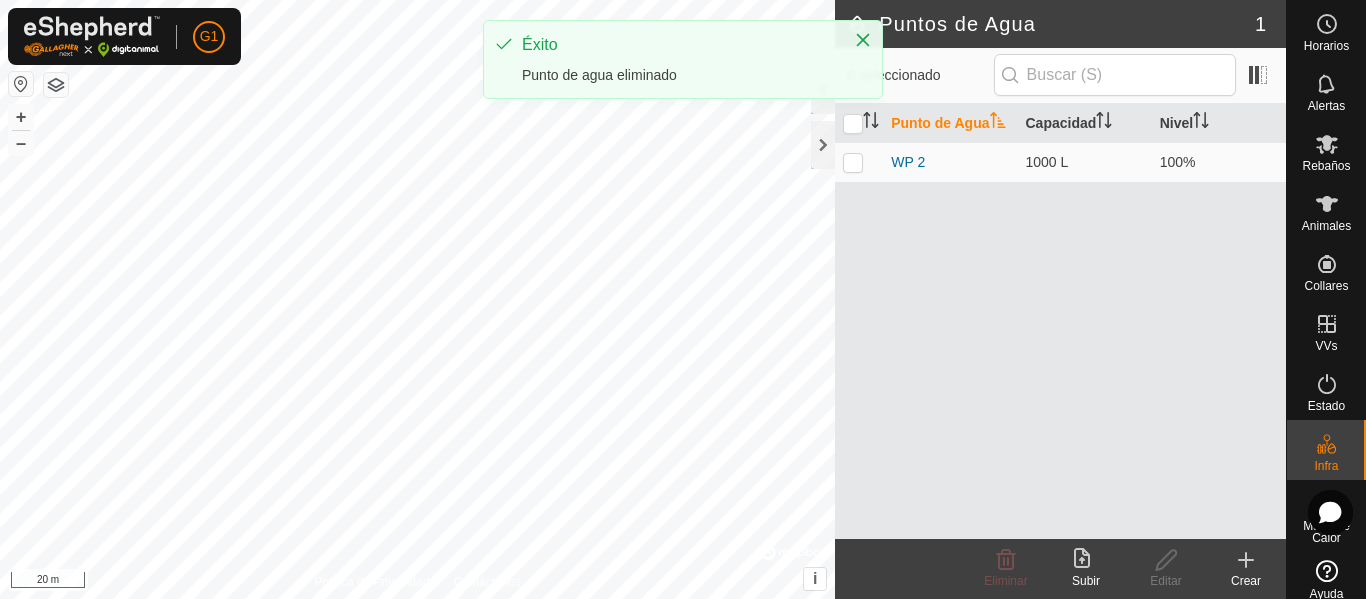 click 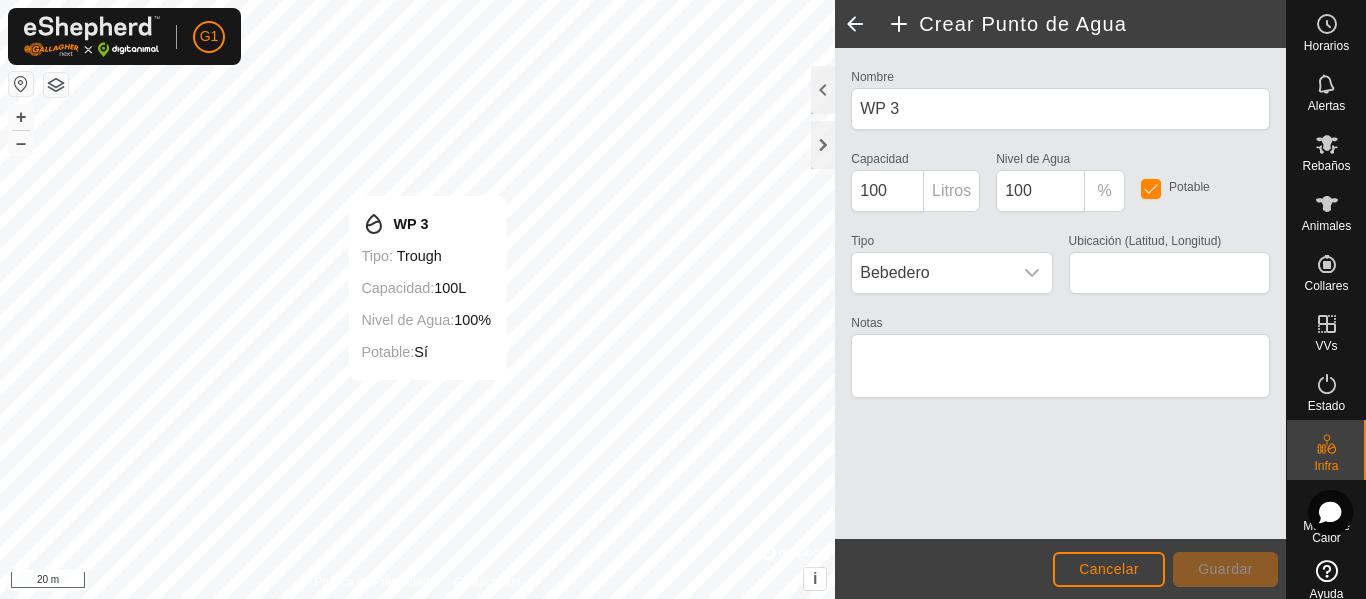 type on "40.676302, -5.285252" 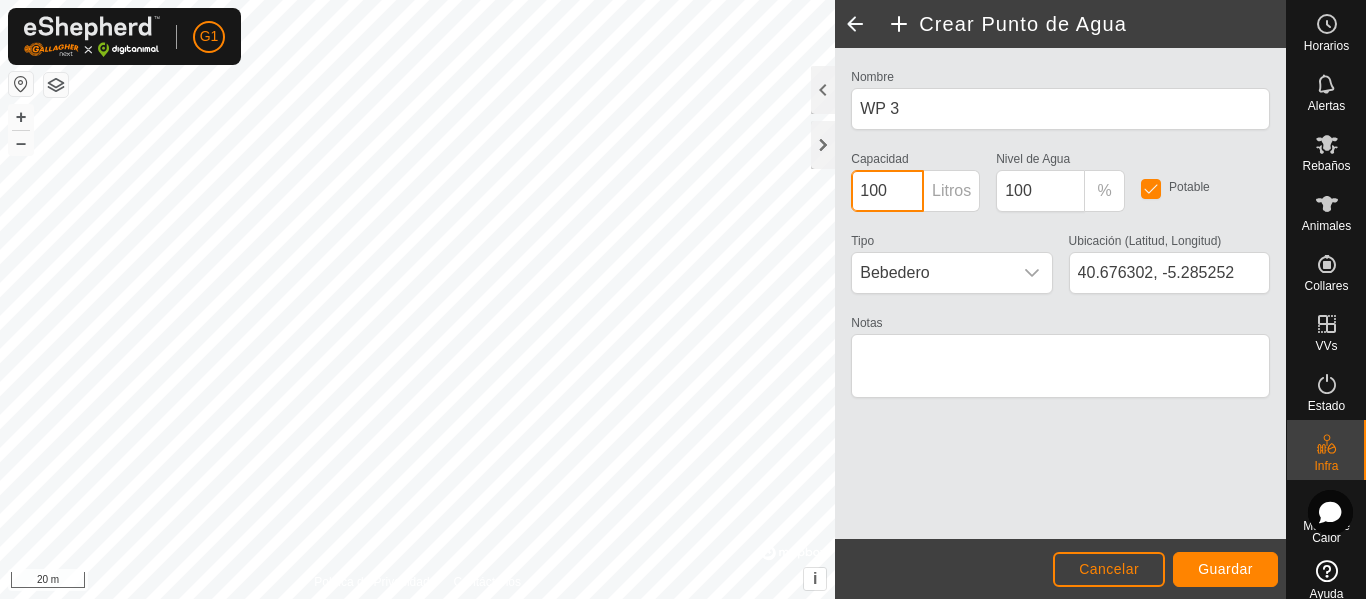 click on "100" at bounding box center [887, 191] 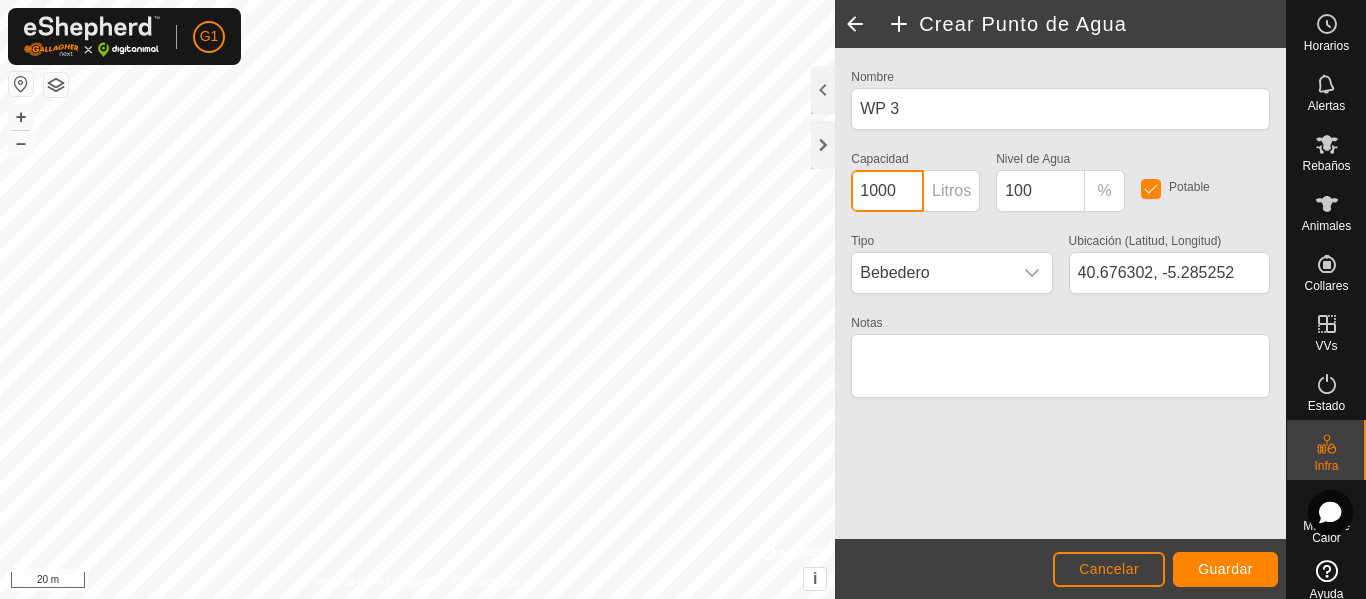 type on "1000" 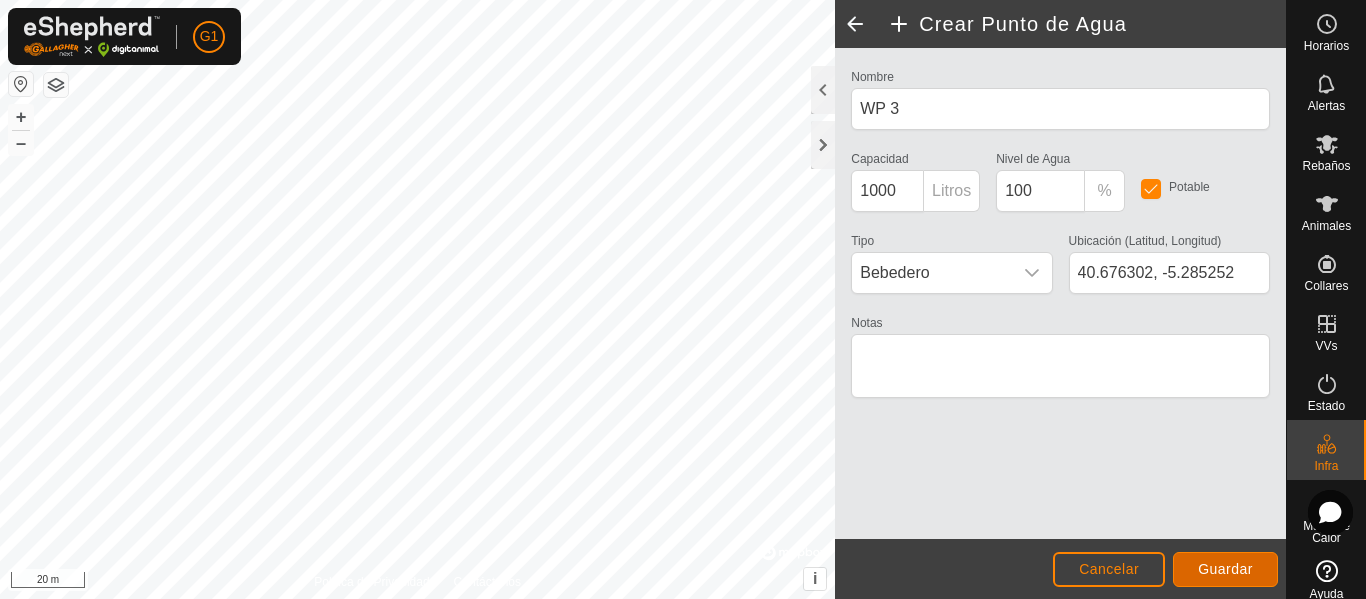click on "Guardar" 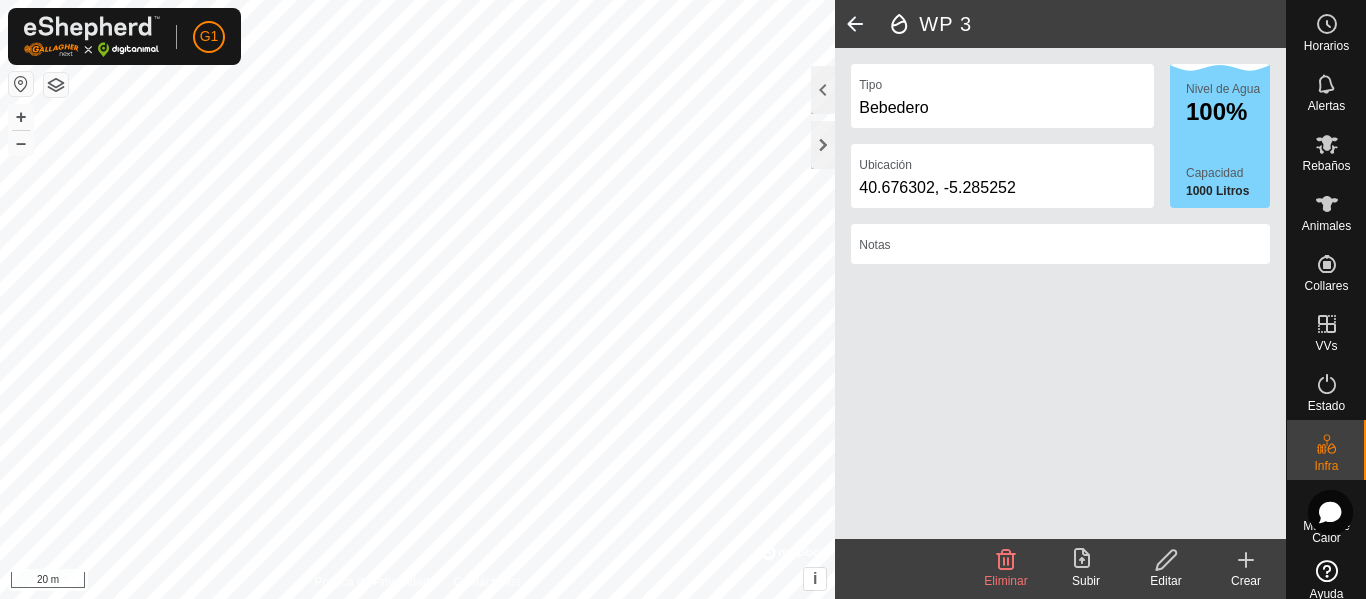 click 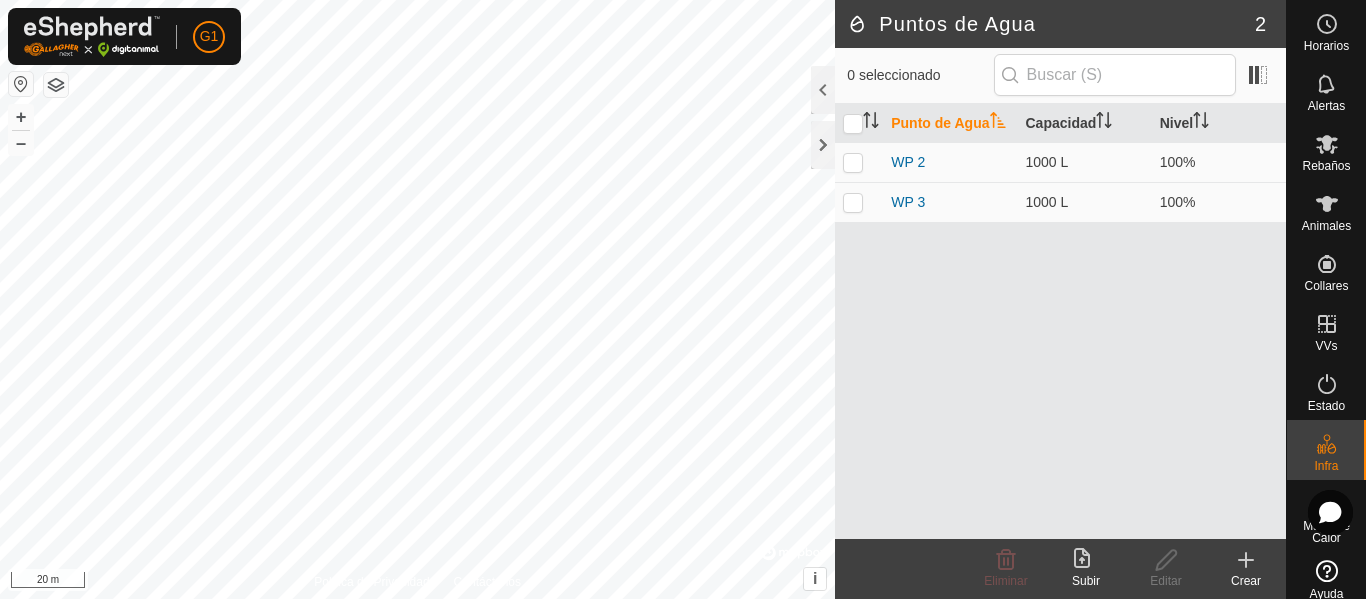 click on "2" 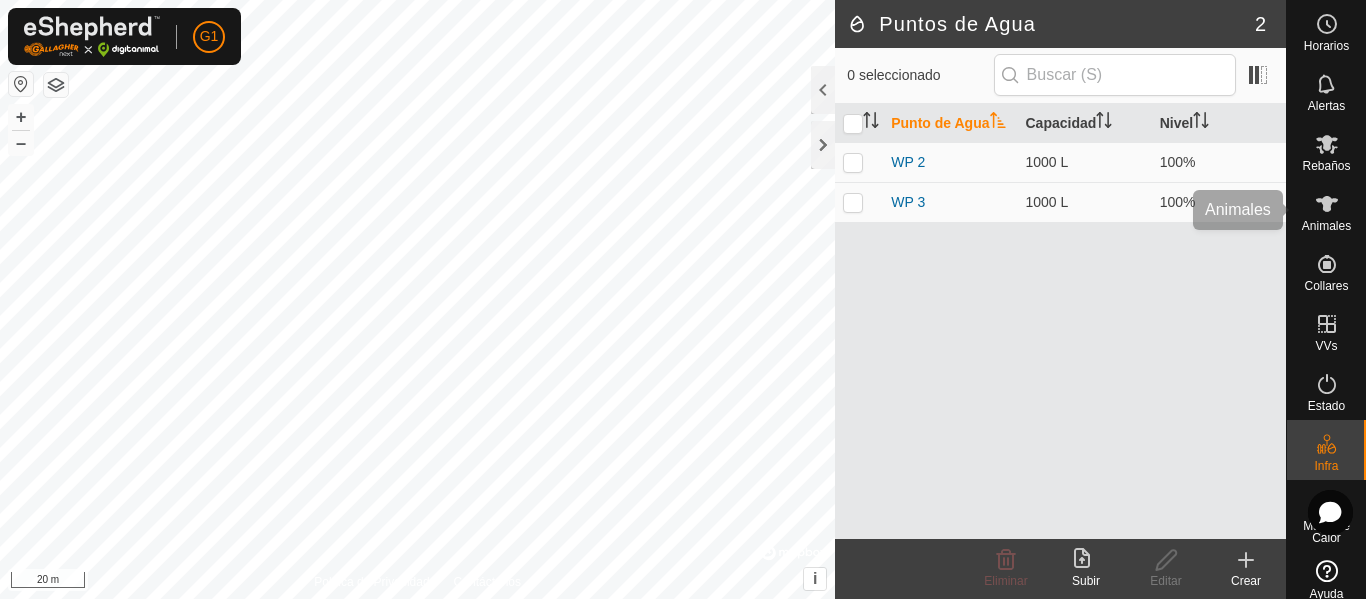 click 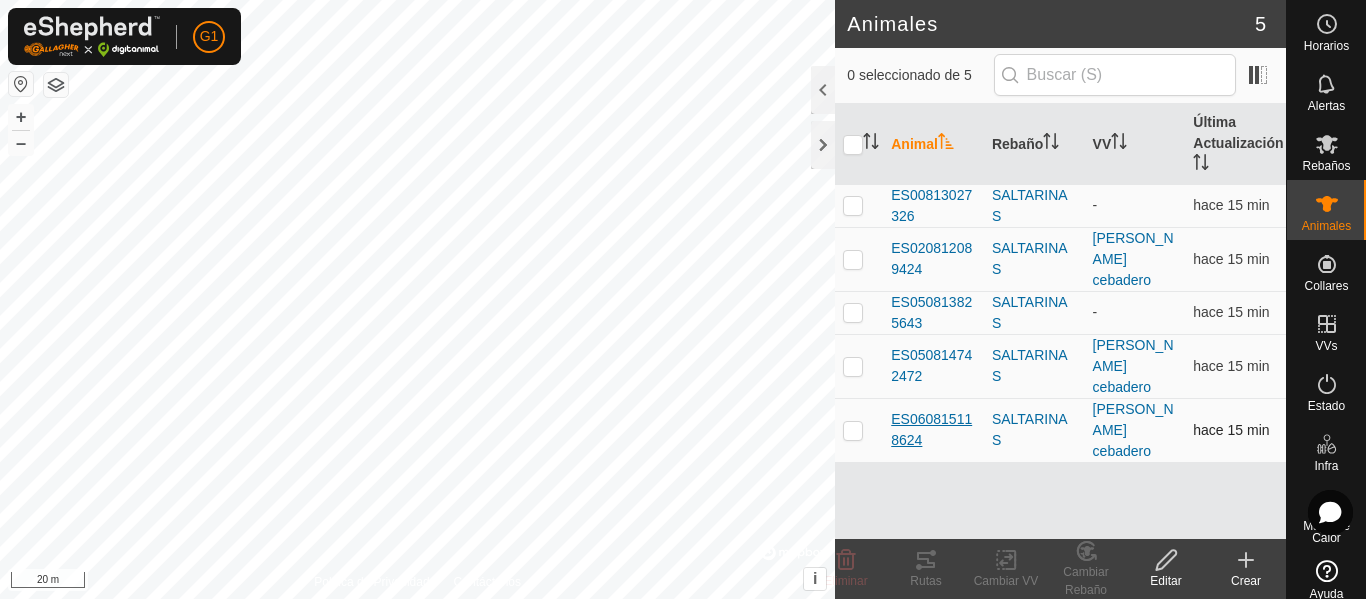 click on "ES060815118624" at bounding box center (933, 430) 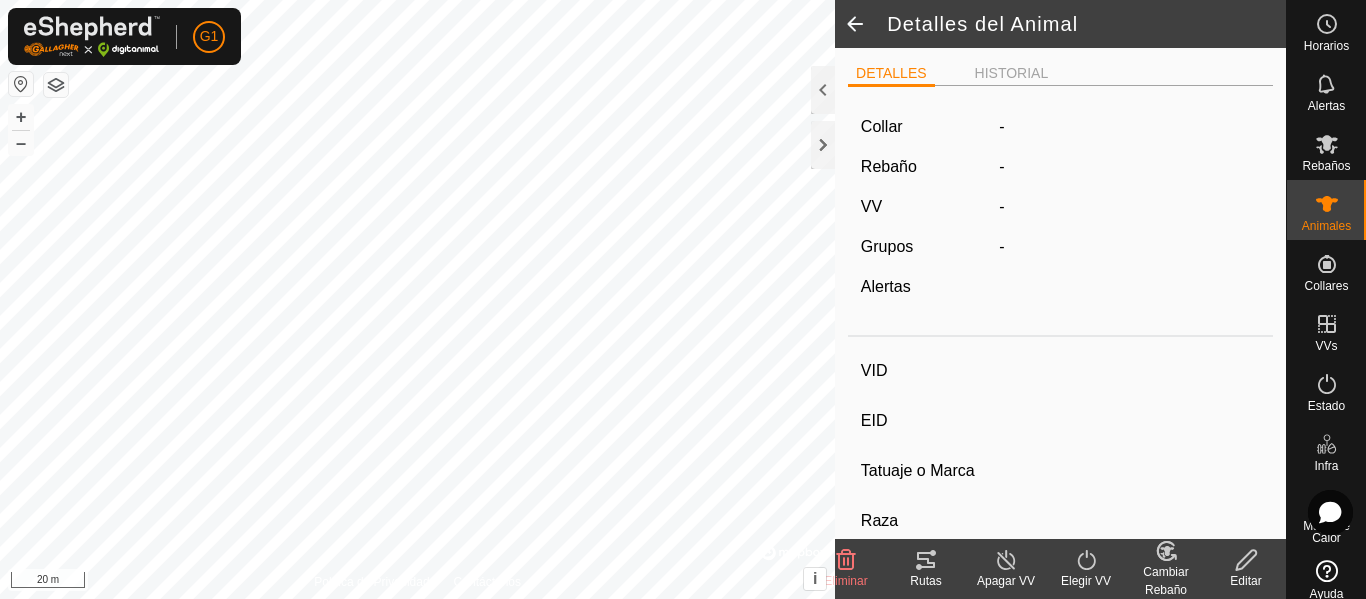 type on "ES060815118624" 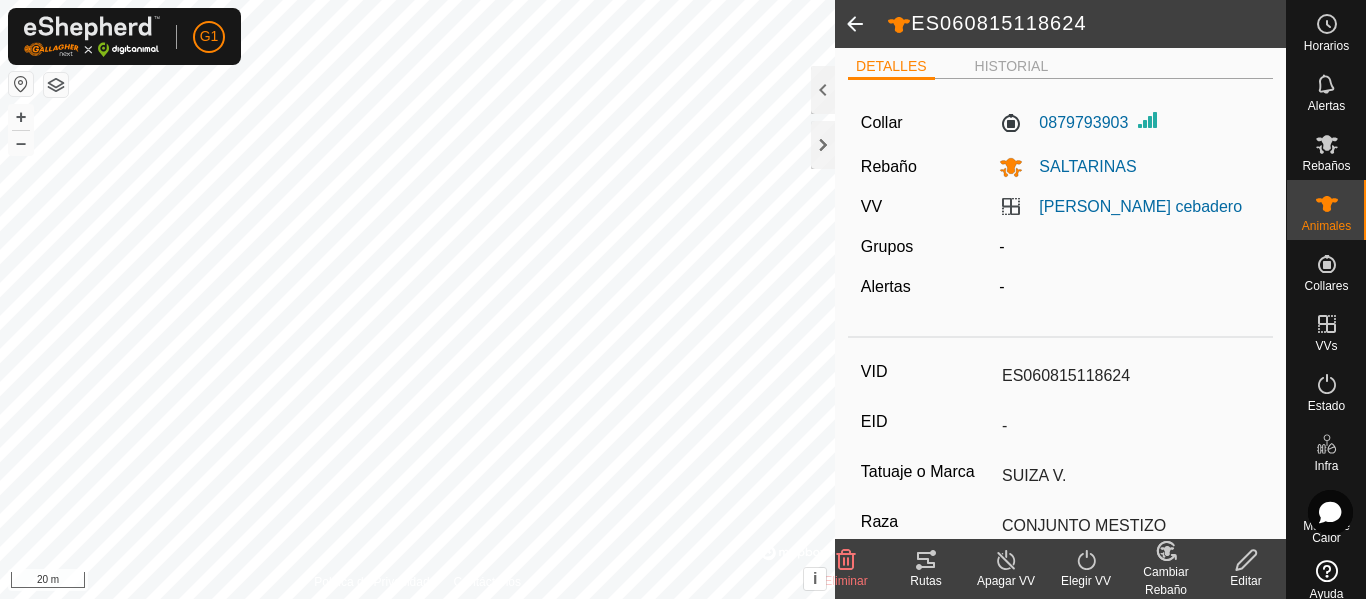 scroll, scrollTop: 0, scrollLeft: 0, axis: both 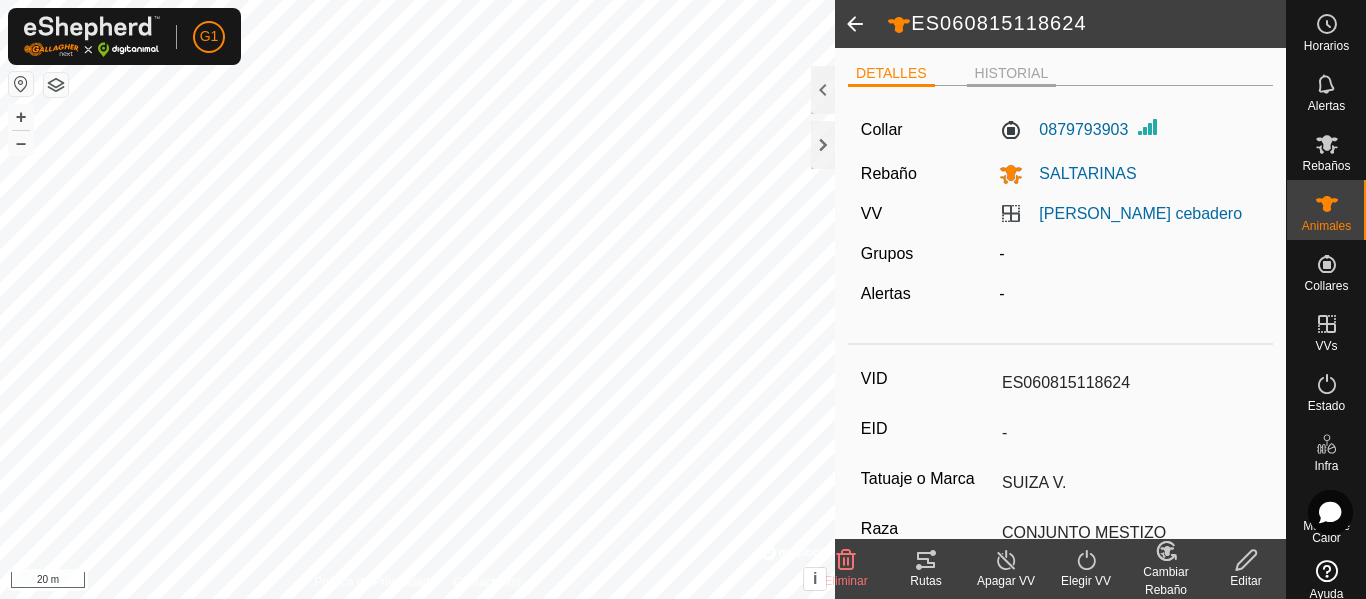 click on "HISTORIAL" 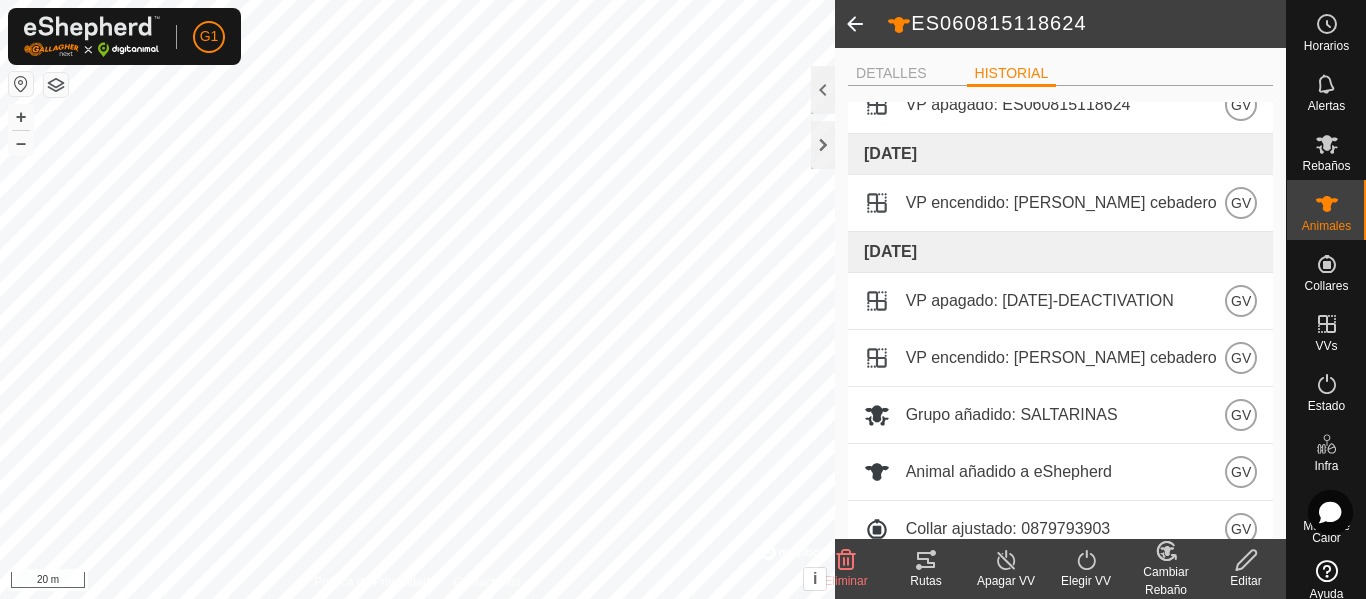 scroll, scrollTop: 354, scrollLeft: 0, axis: vertical 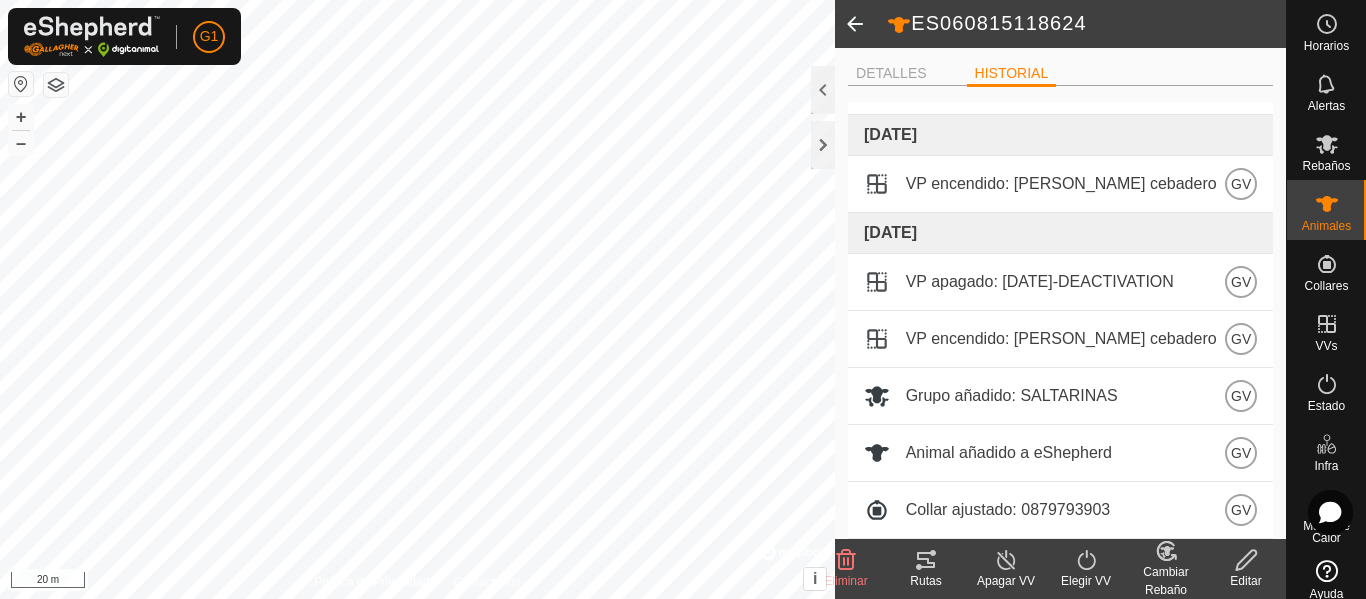 click 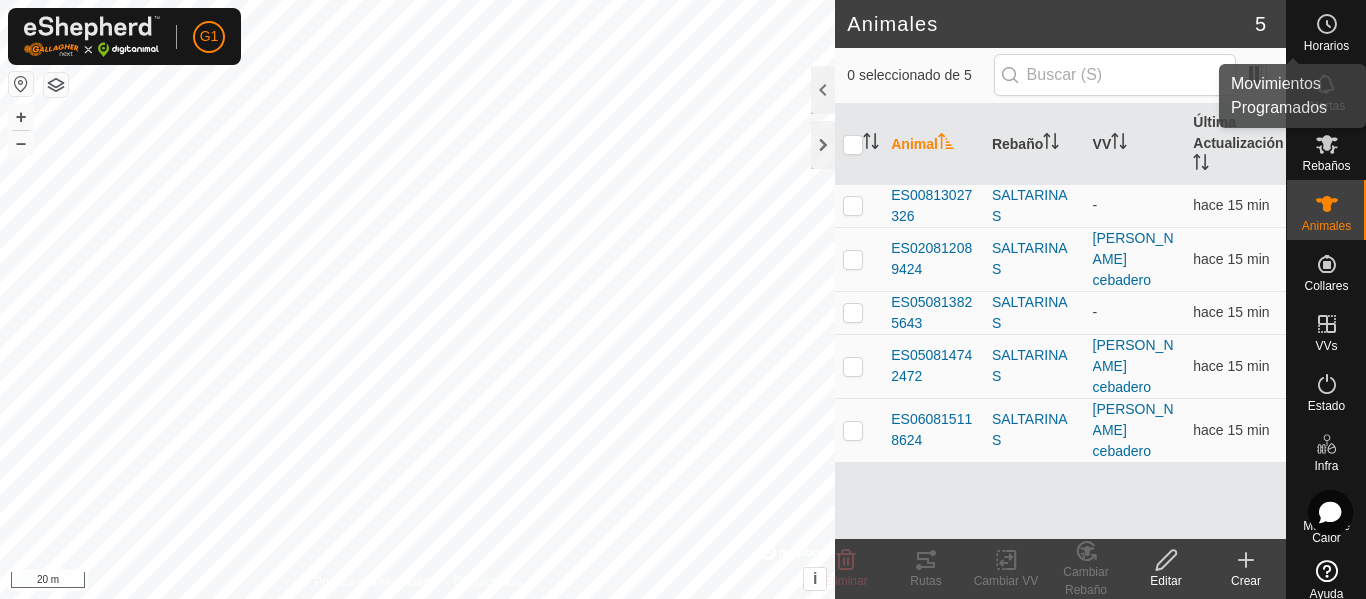 click at bounding box center (1327, 24) 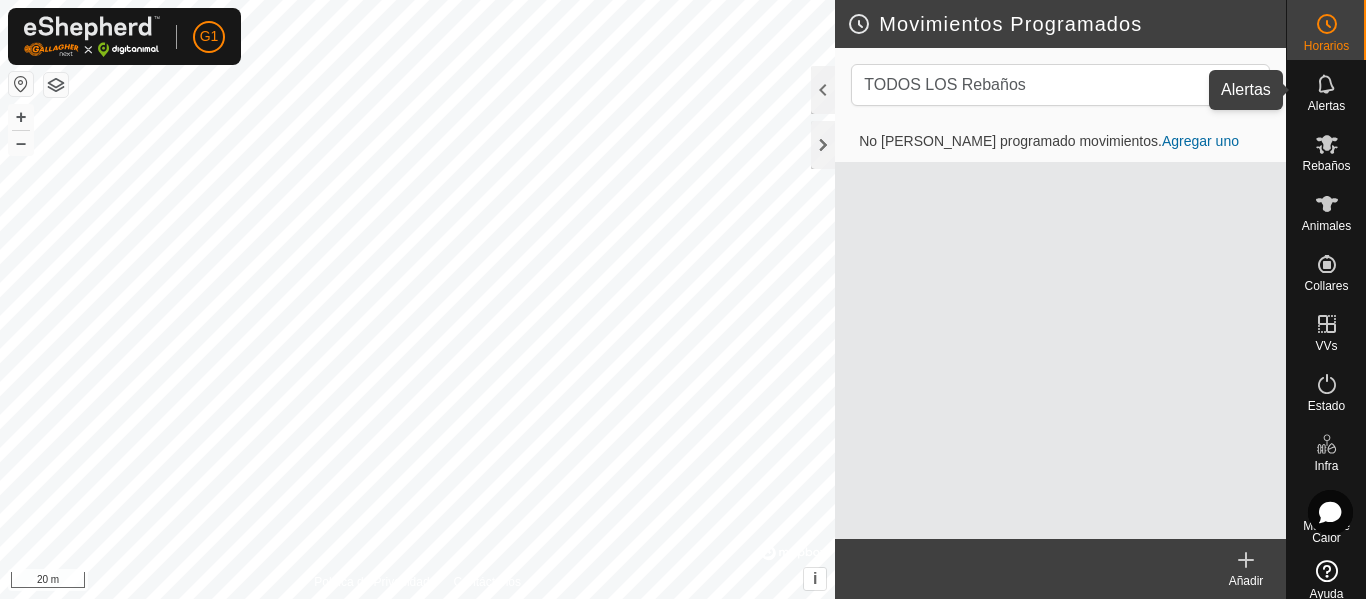 click 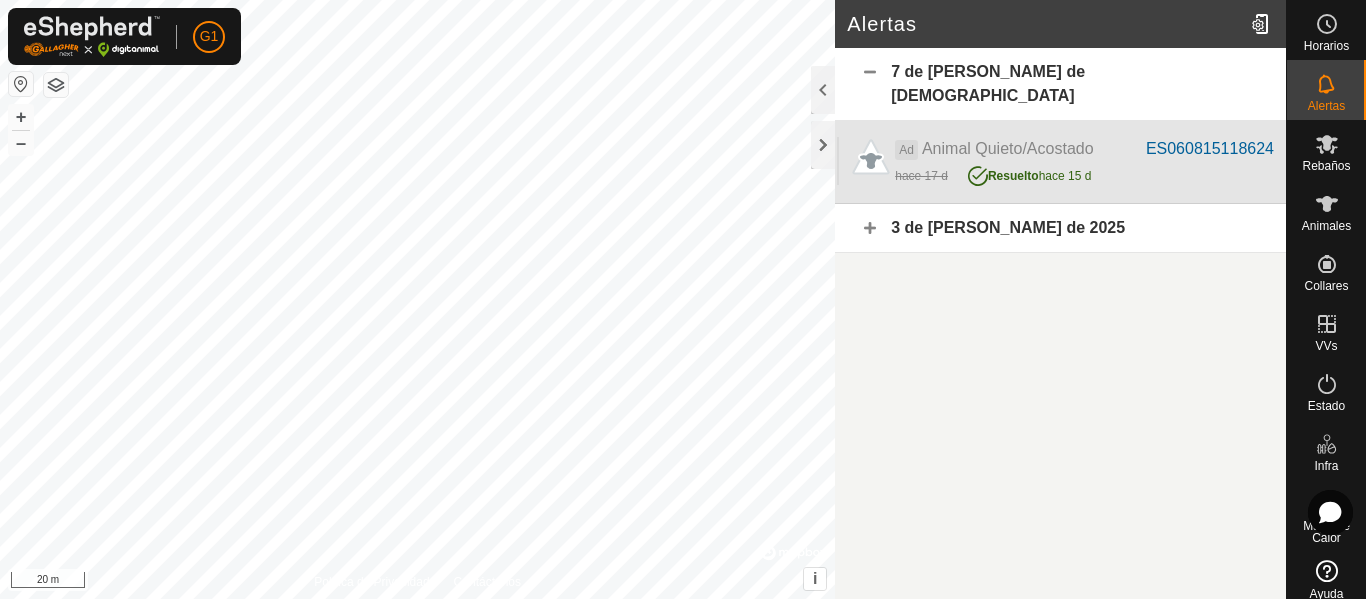 click on "Ad  Animal Quieto/Acostado" 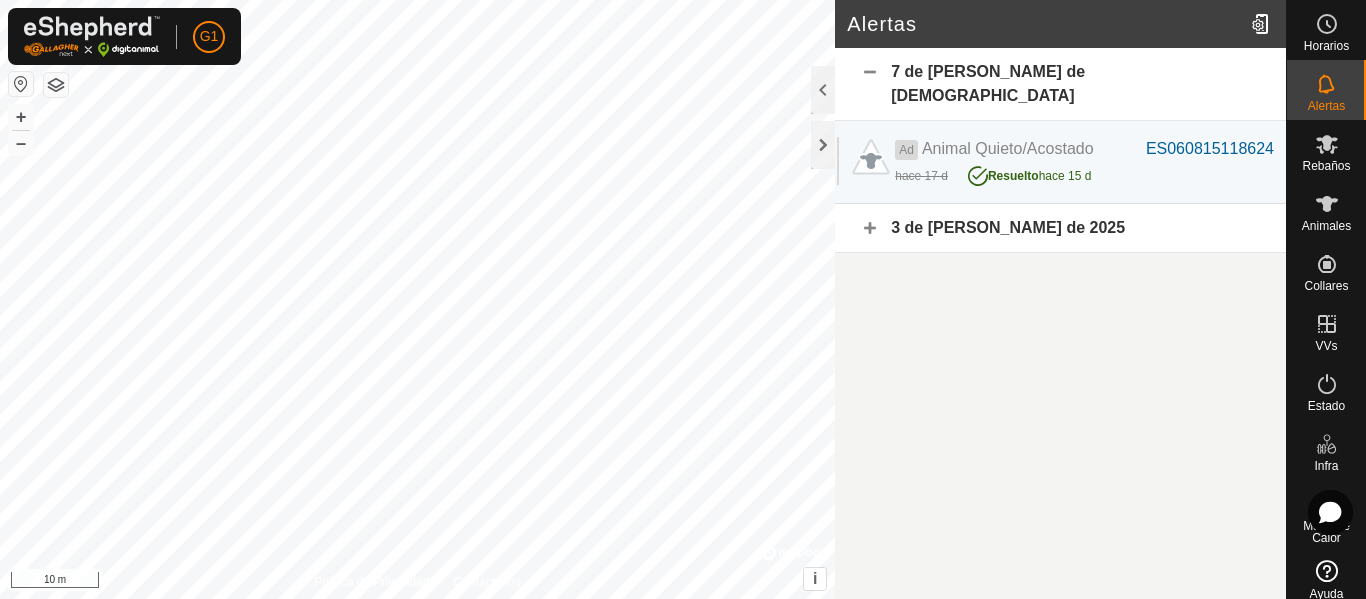 click on "3 de julio de 2025" 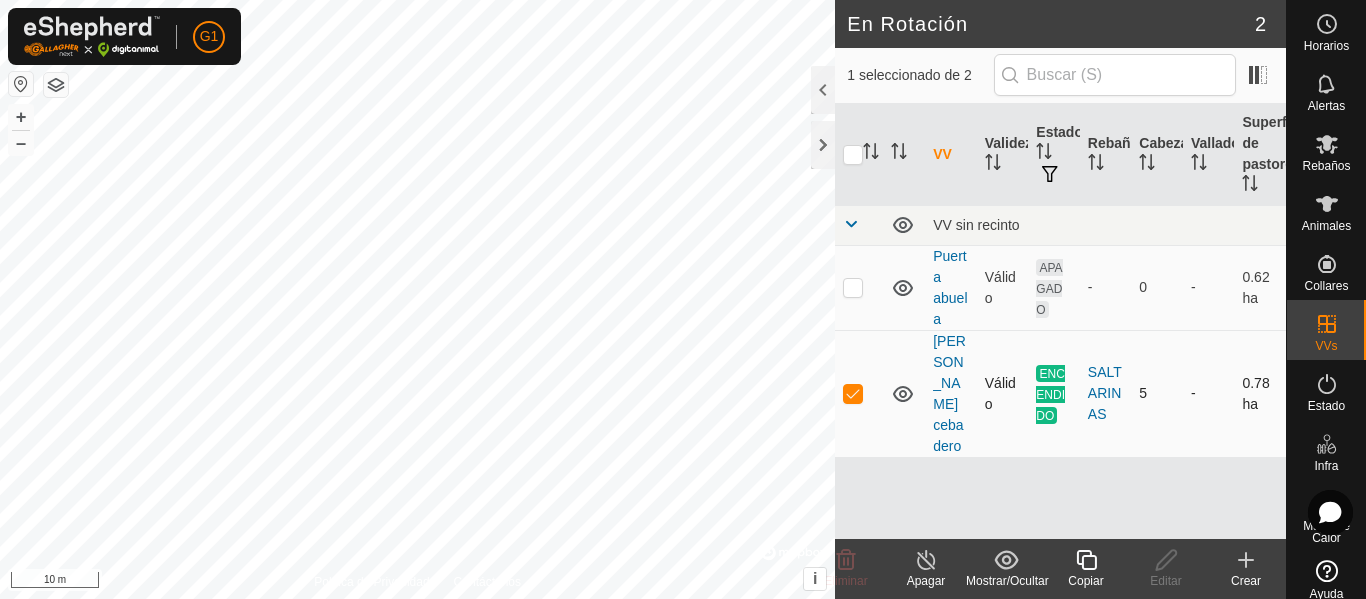click on "[PERSON_NAME] cebadero" at bounding box center (951, 393) 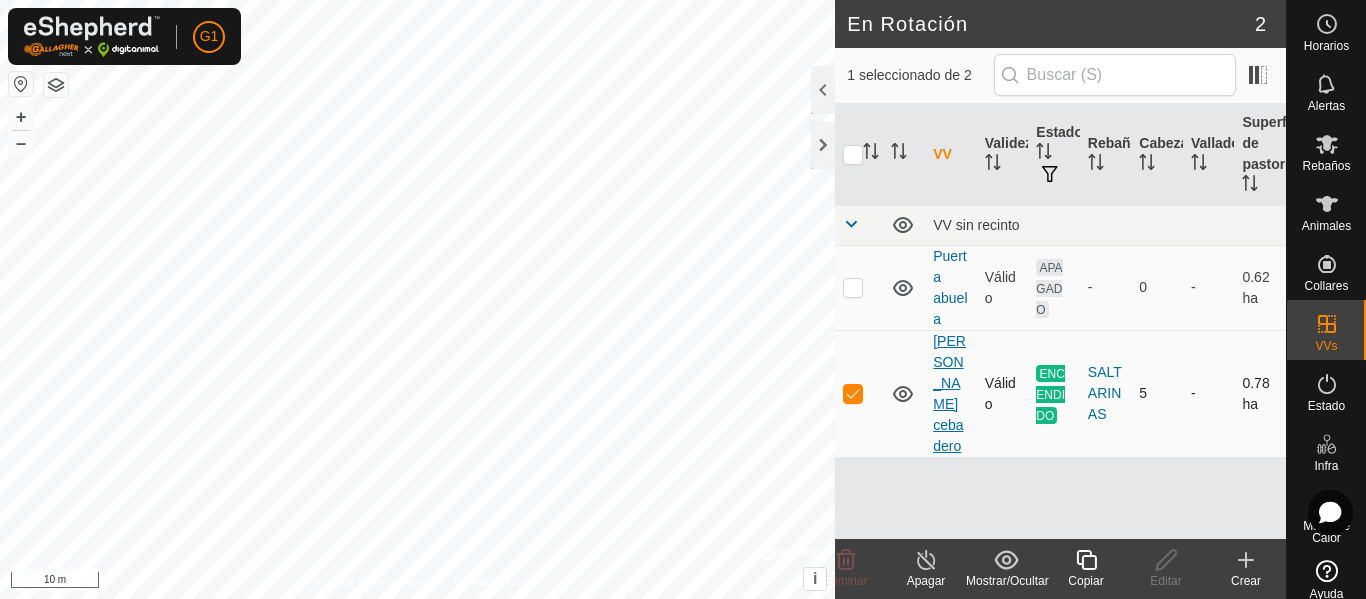 click on "[PERSON_NAME] cebadero" at bounding box center [949, 393] 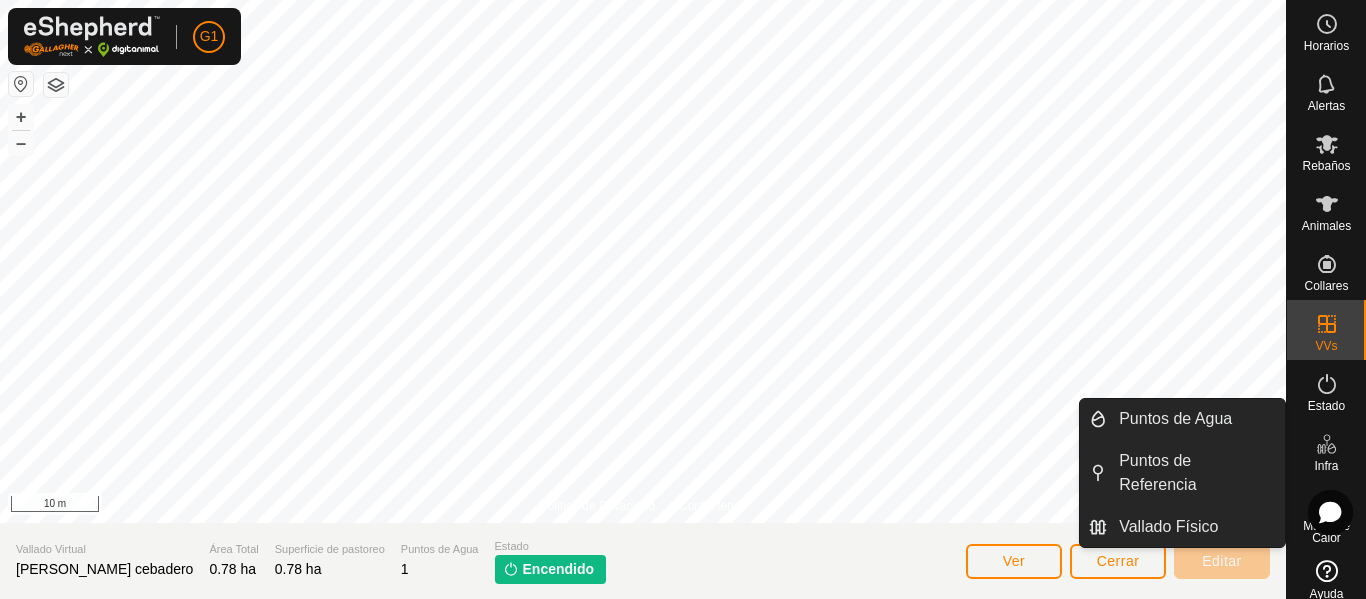 click 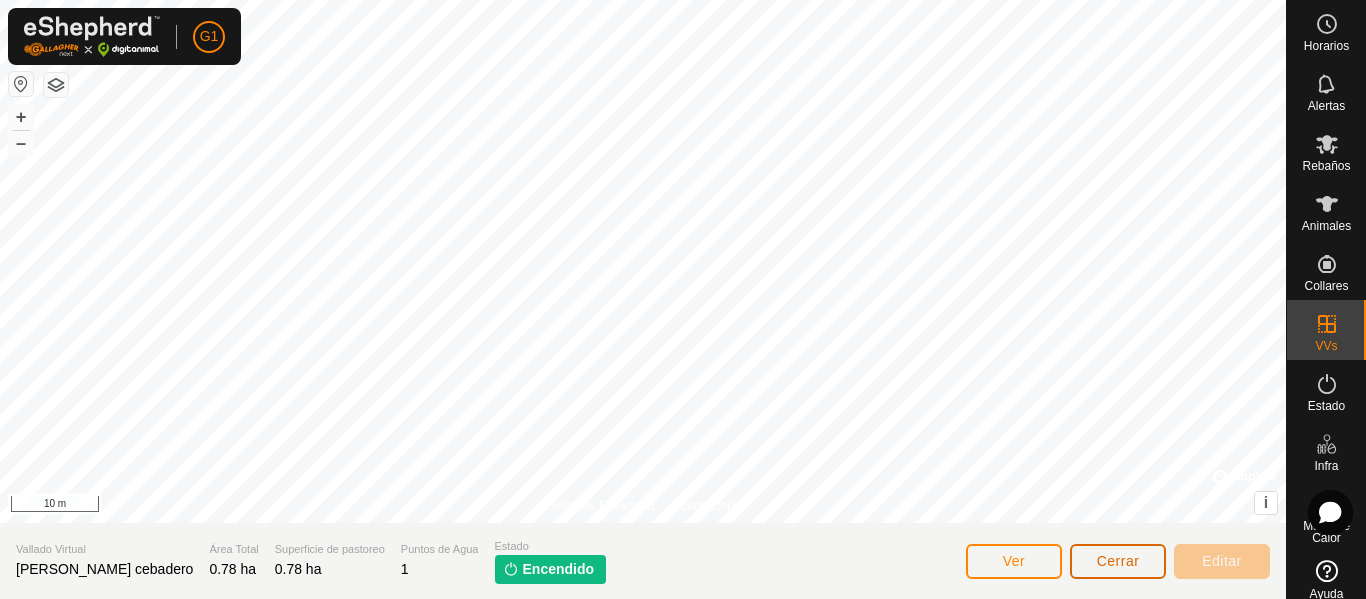 click on "Cerrar" 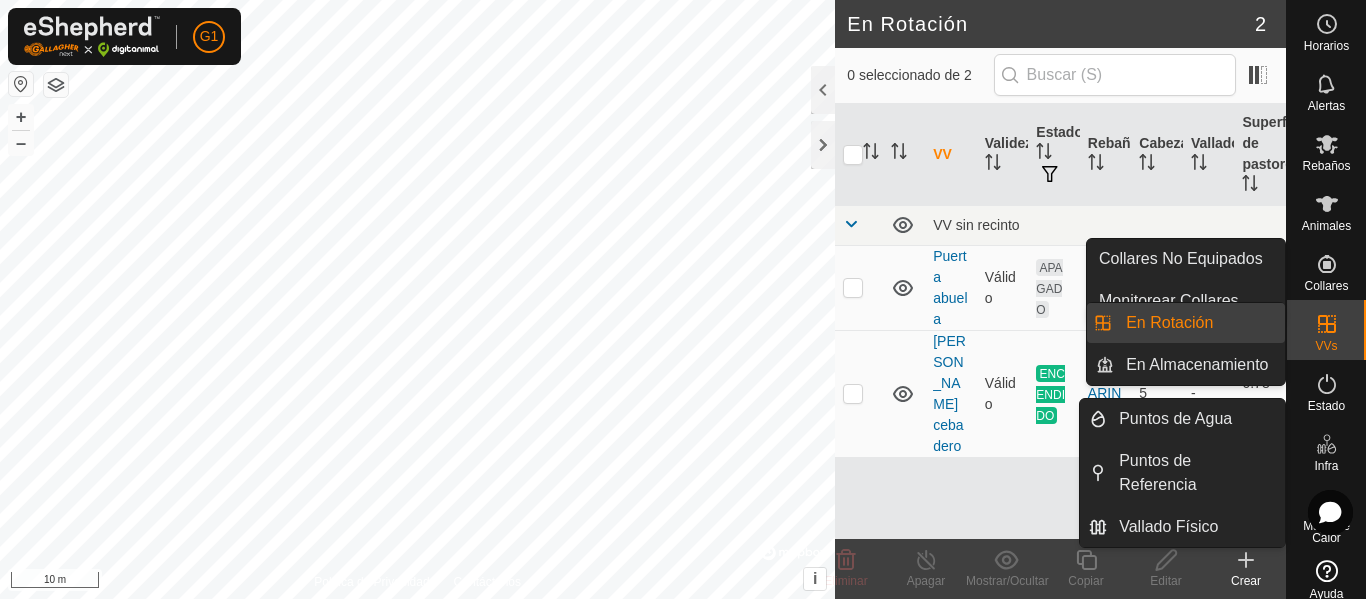 click on "Infra" at bounding box center [1326, 466] 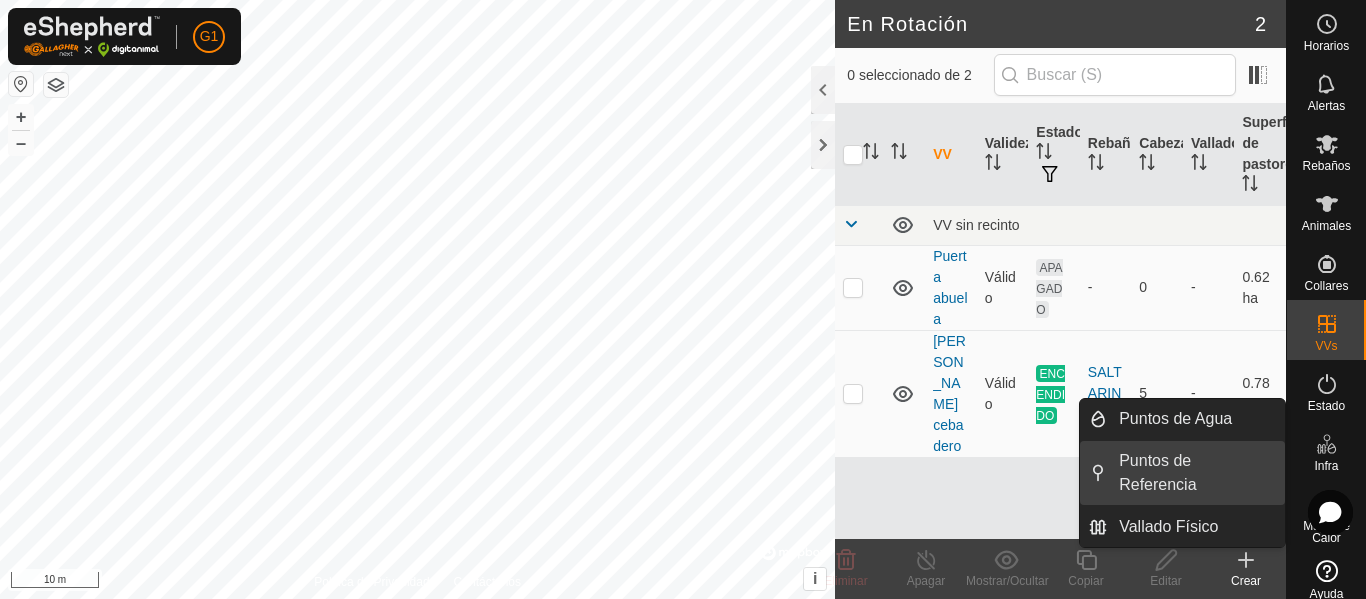 click on "Puntos de Referencia" at bounding box center [1196, 473] 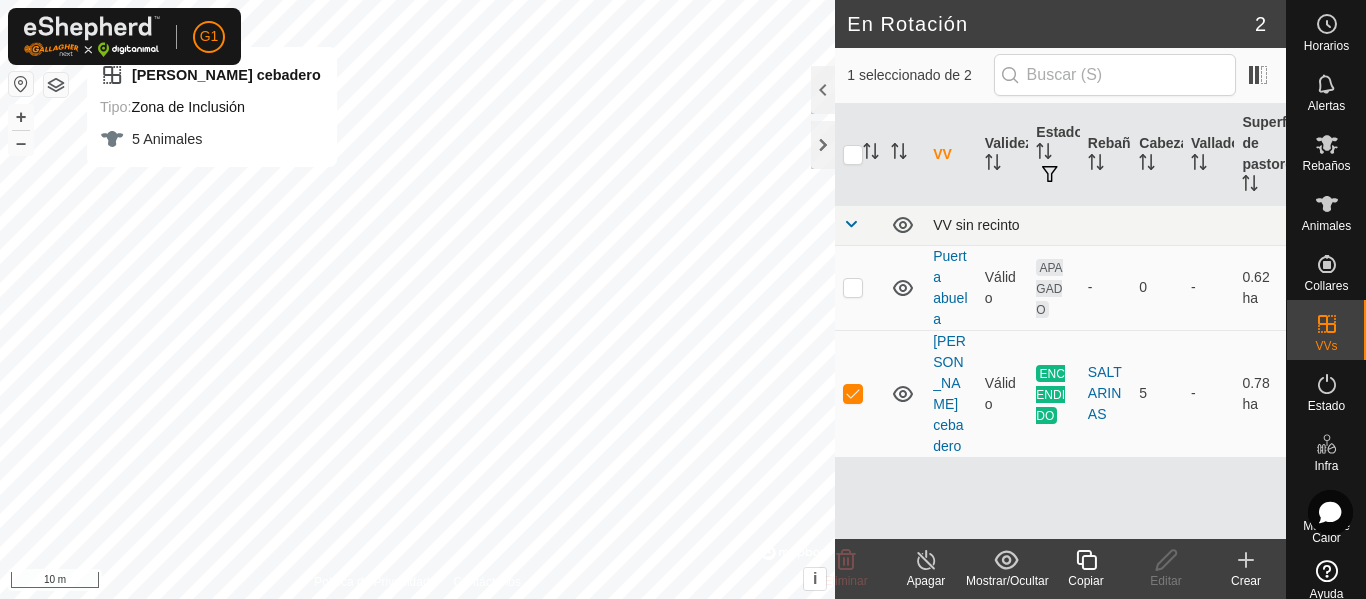 checkbox on "false" 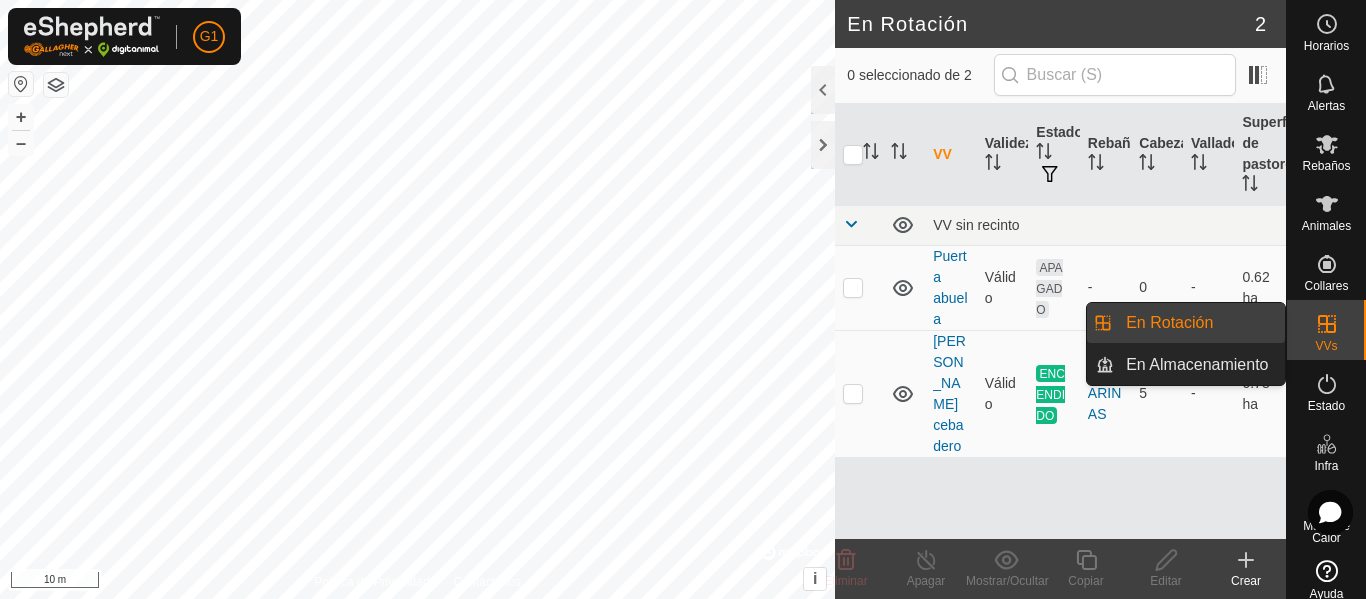 click on "VVs" at bounding box center (1326, 346) 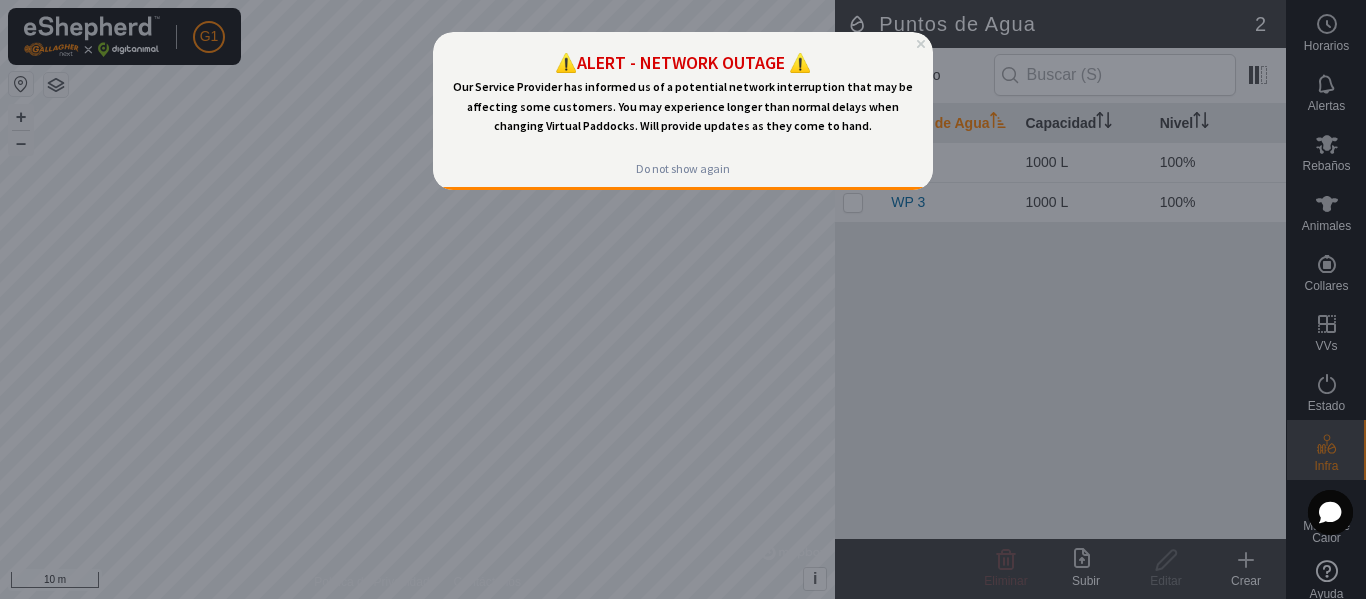 scroll, scrollTop: 0, scrollLeft: 0, axis: both 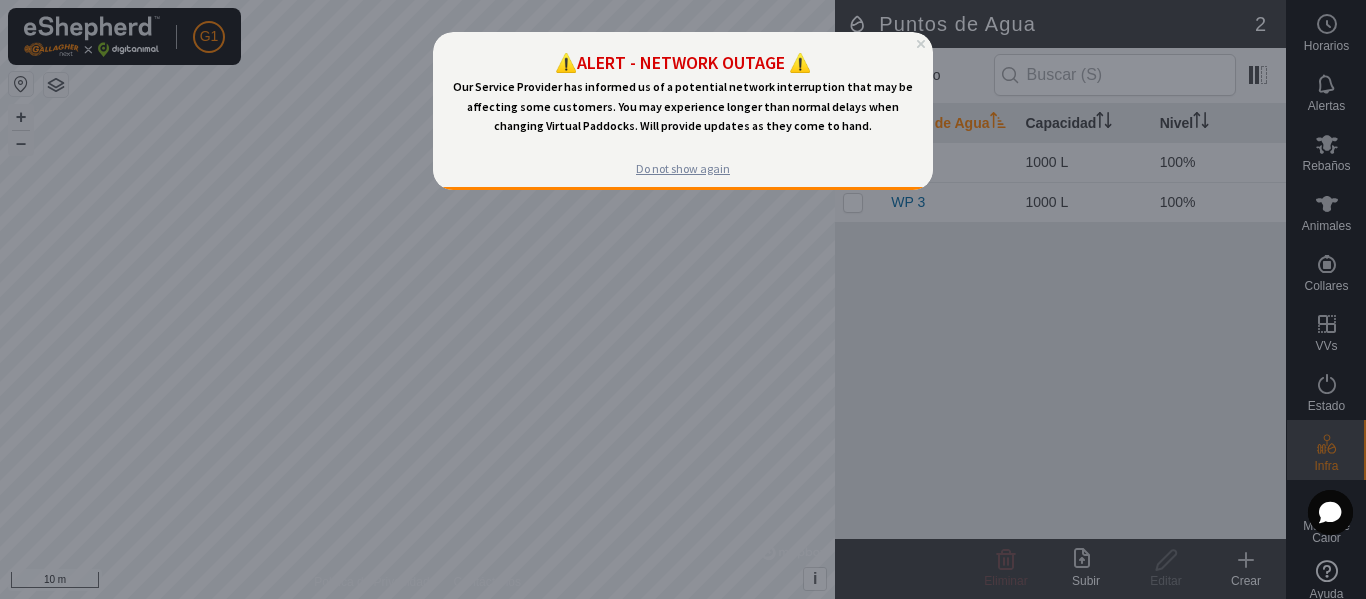 click on "Do not show again" at bounding box center (683, 169) 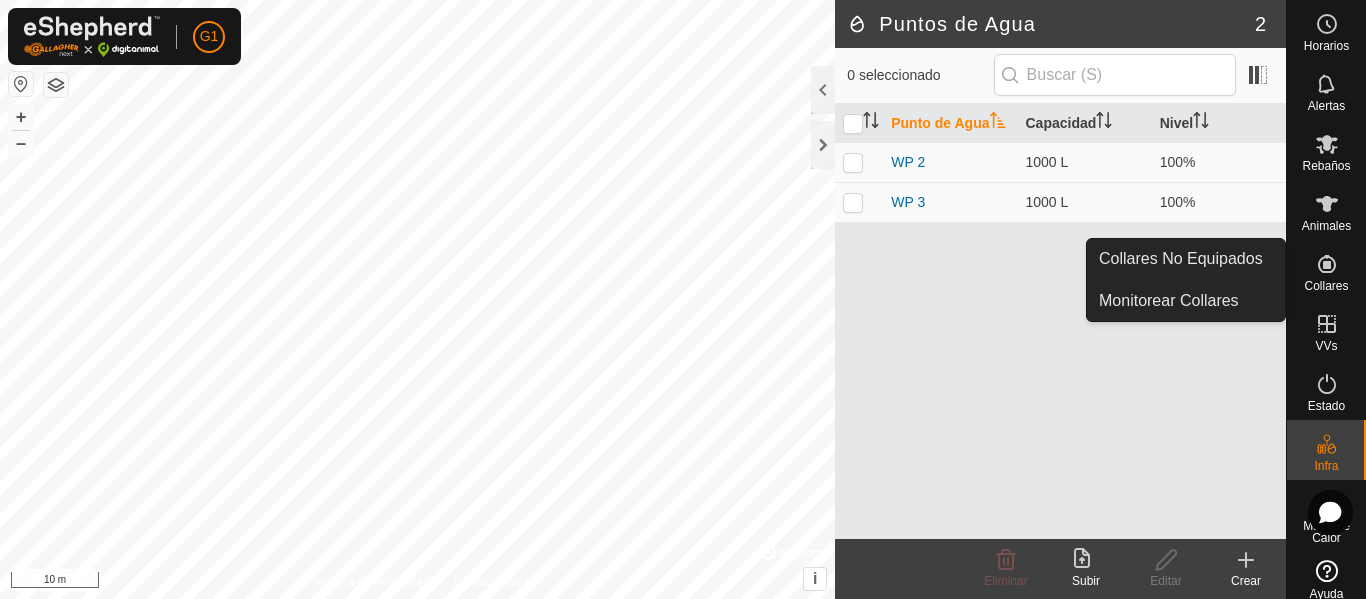 click 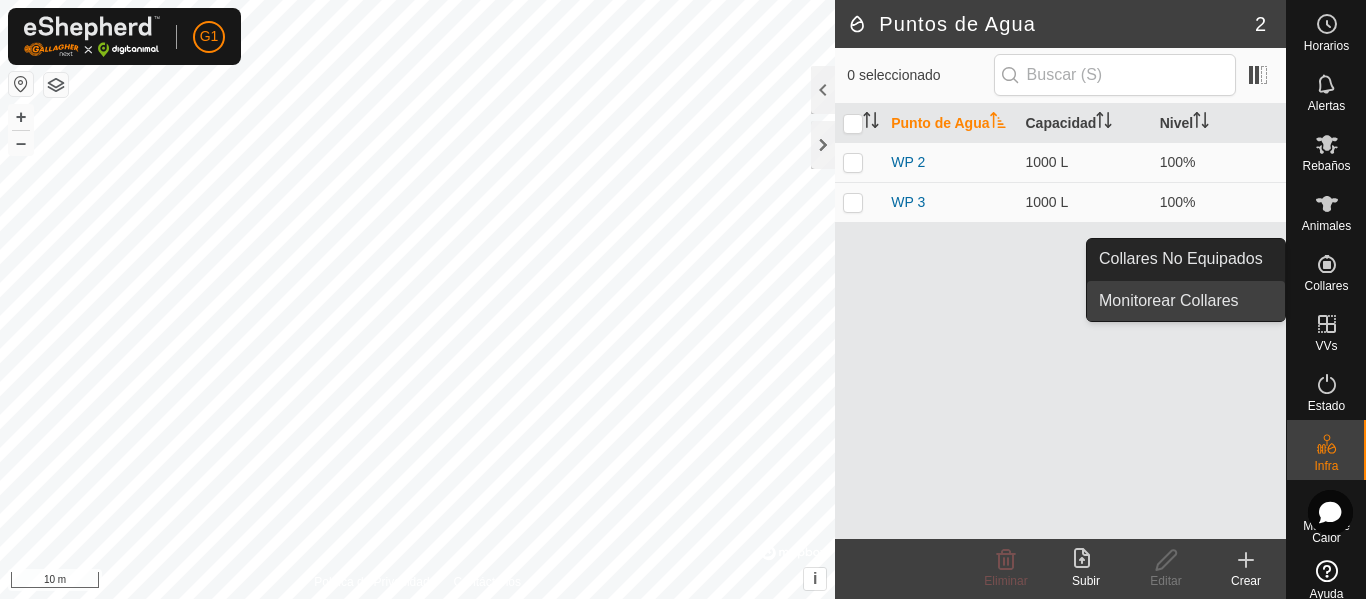click on "Monitorear Collares" at bounding box center (1186, 301) 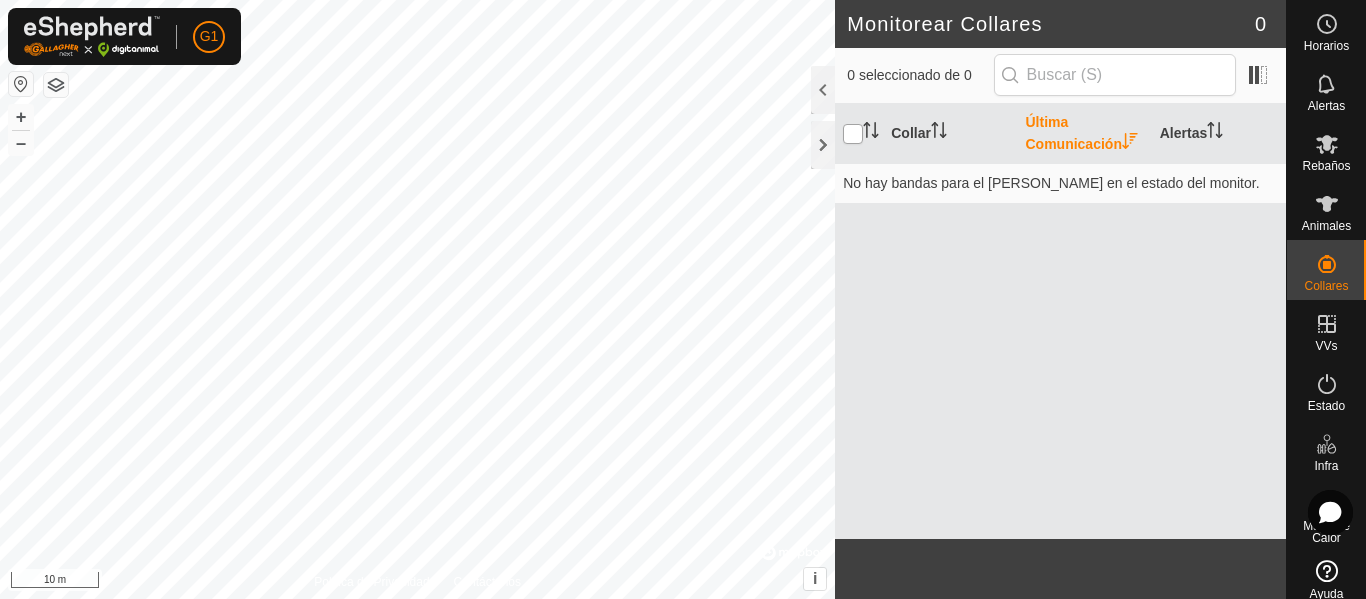 click at bounding box center (853, 134) 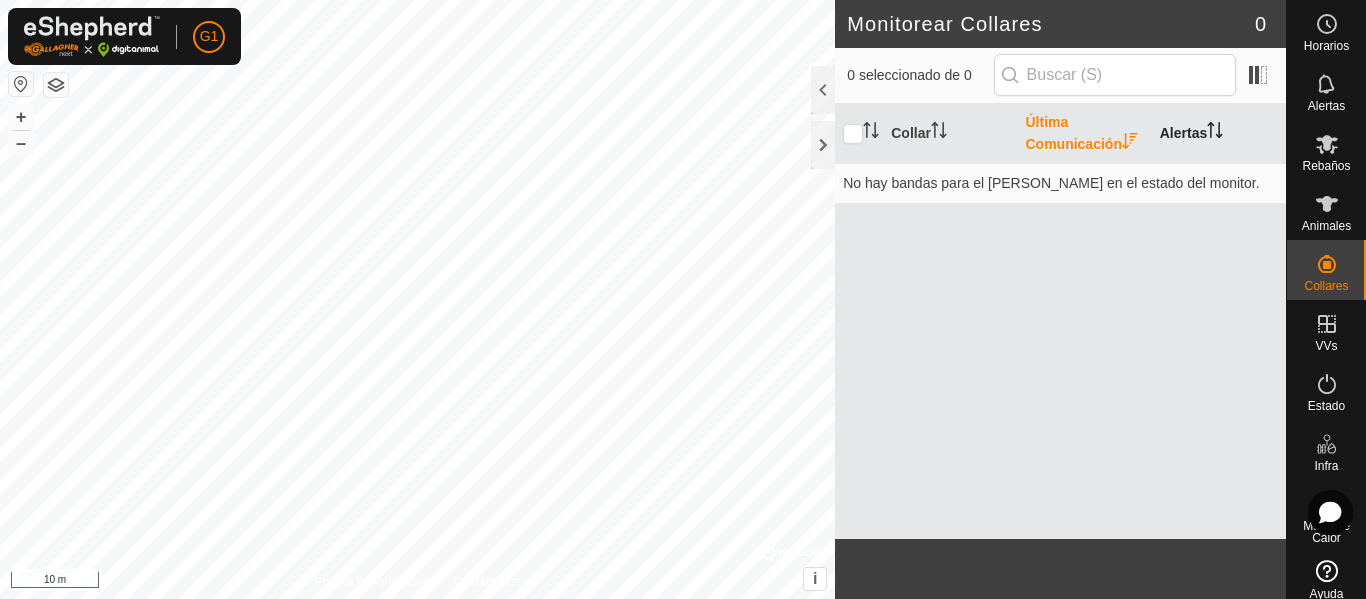 click 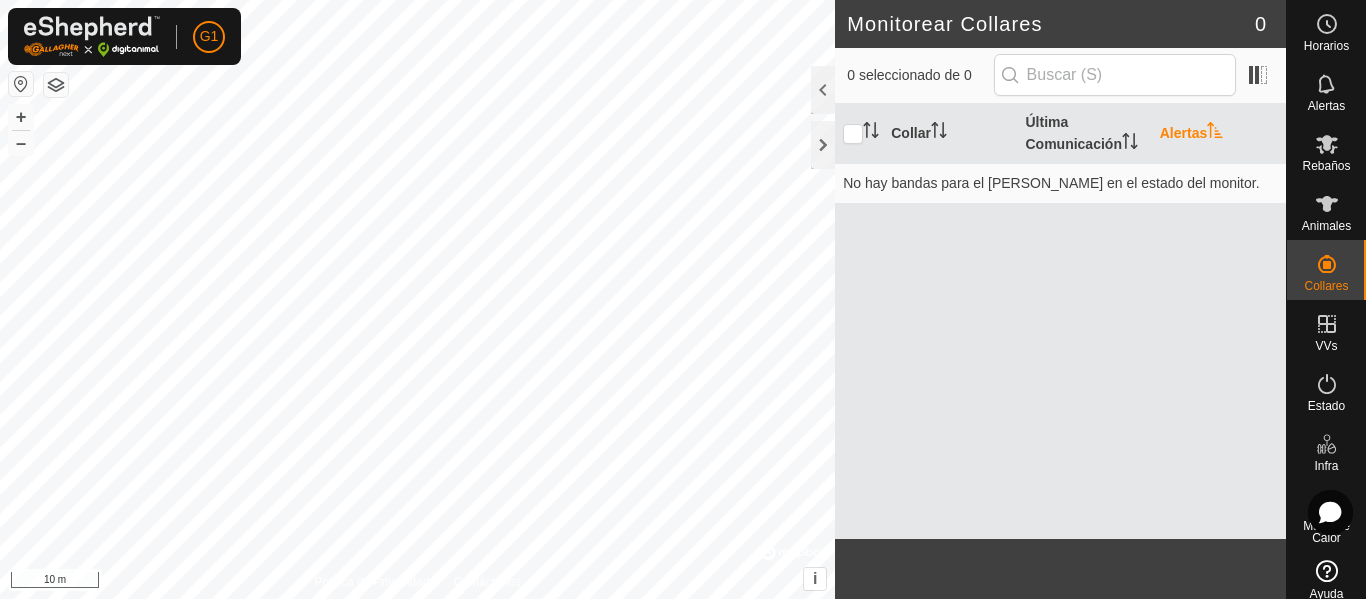 click on "Alertas" at bounding box center (1219, 134) 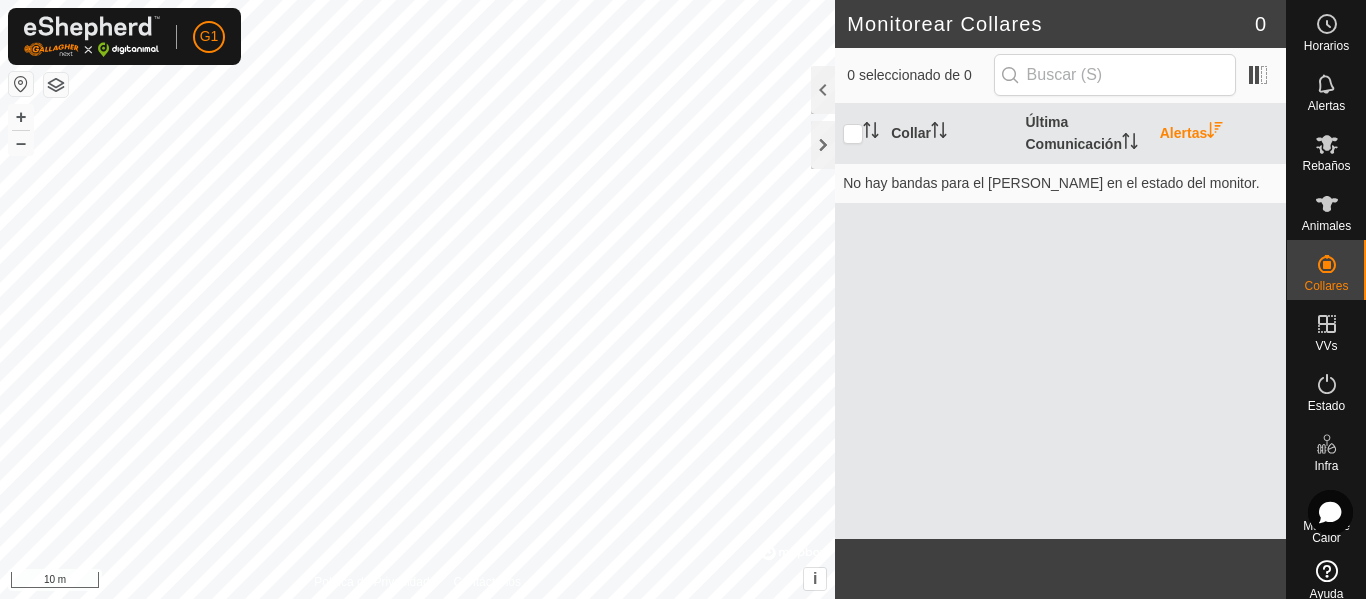 click on "Alertas" at bounding box center [1219, 134] 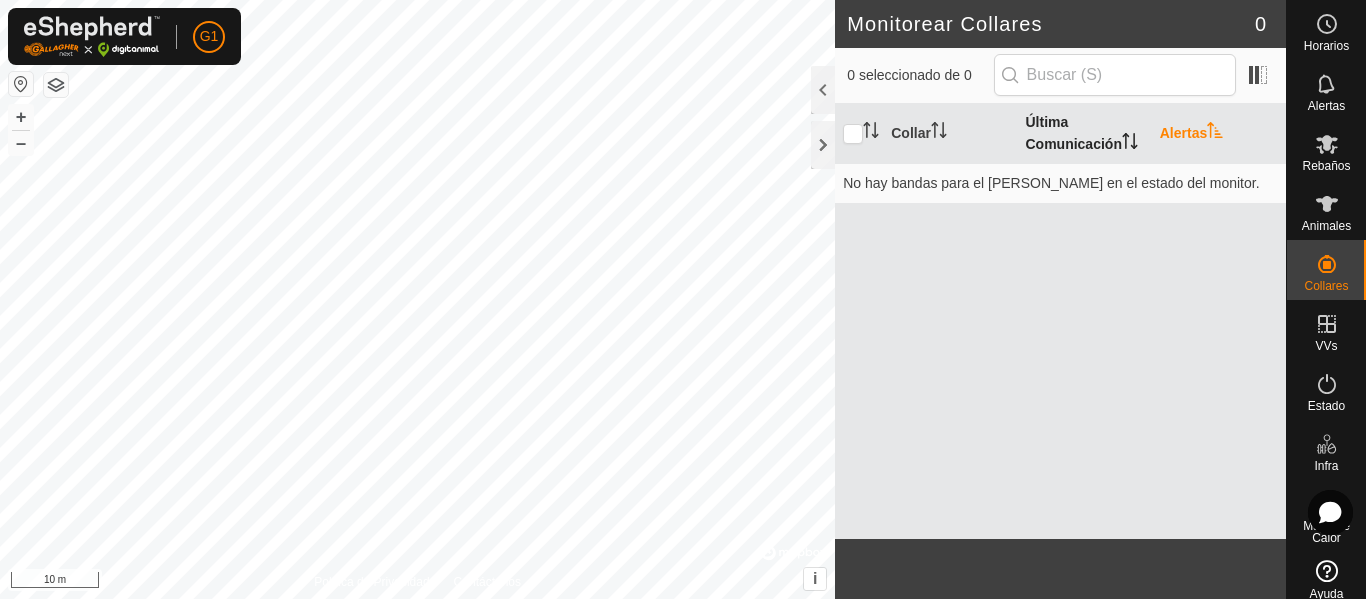 click on "Última Comunicación" at bounding box center [1084, 134] 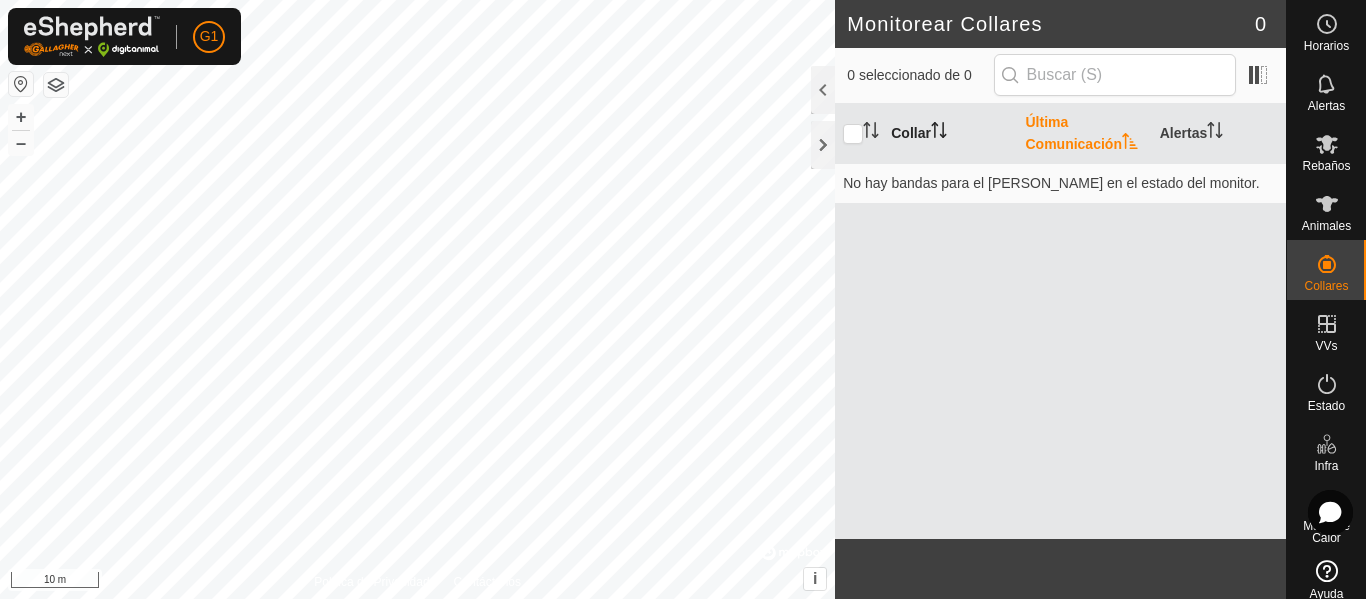 click on "Collar" at bounding box center [950, 134] 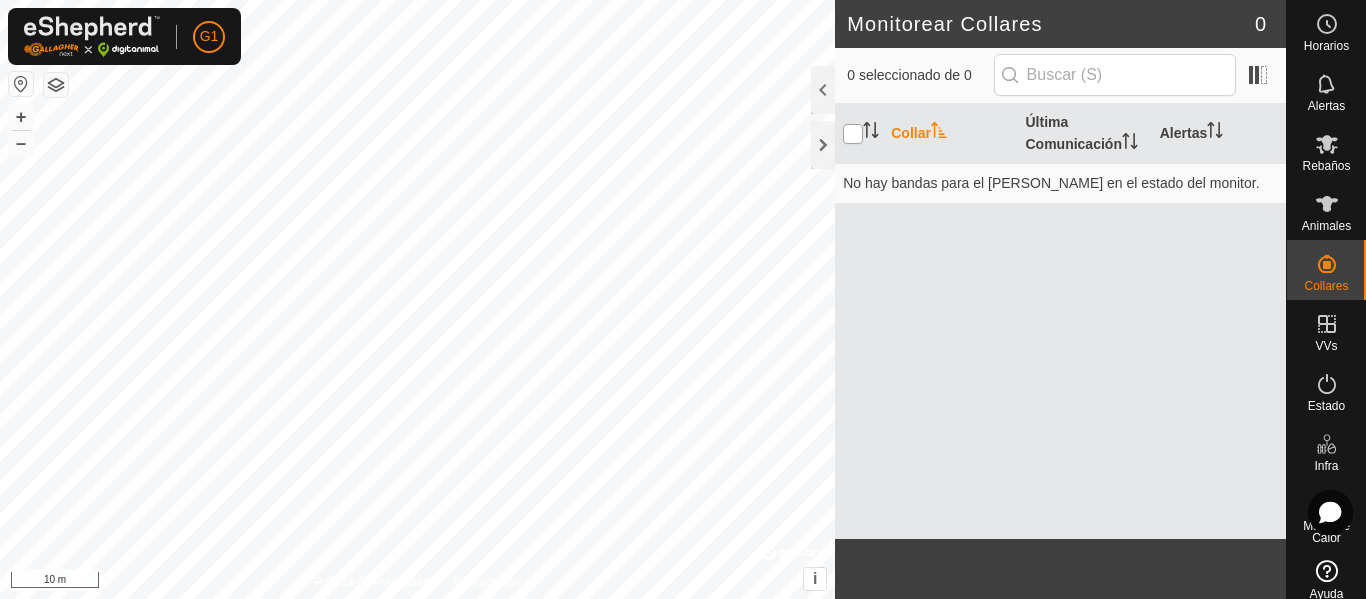 click at bounding box center (853, 134) 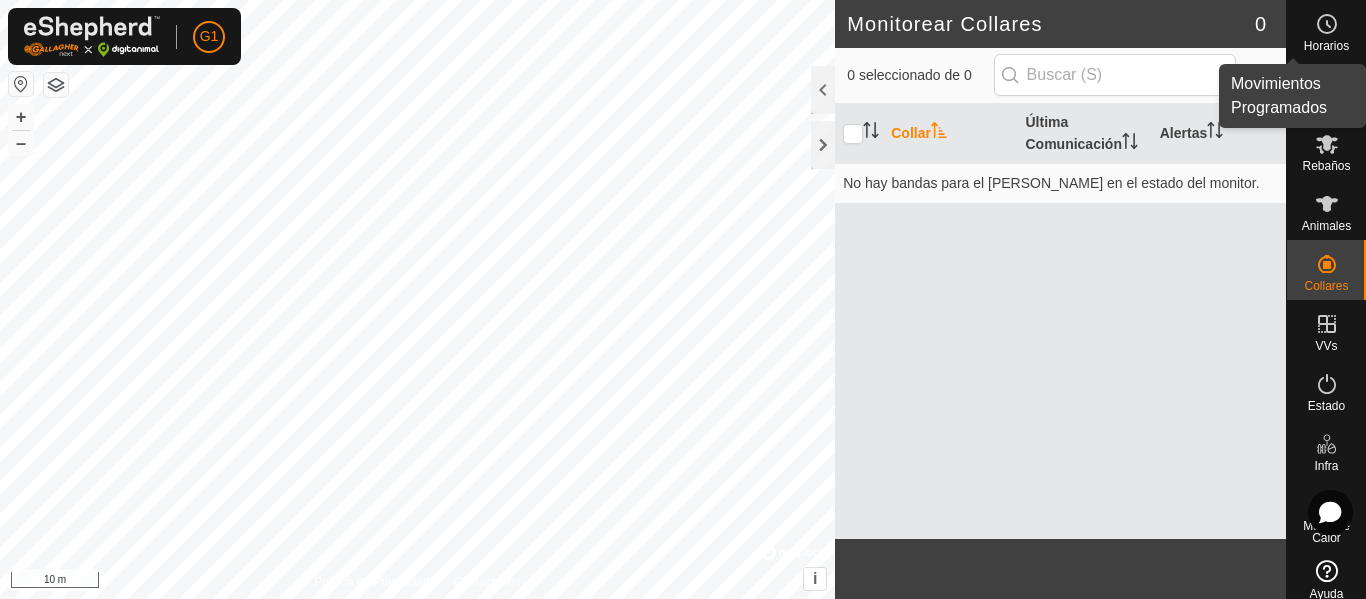 click on "Horarios" at bounding box center (1326, 46) 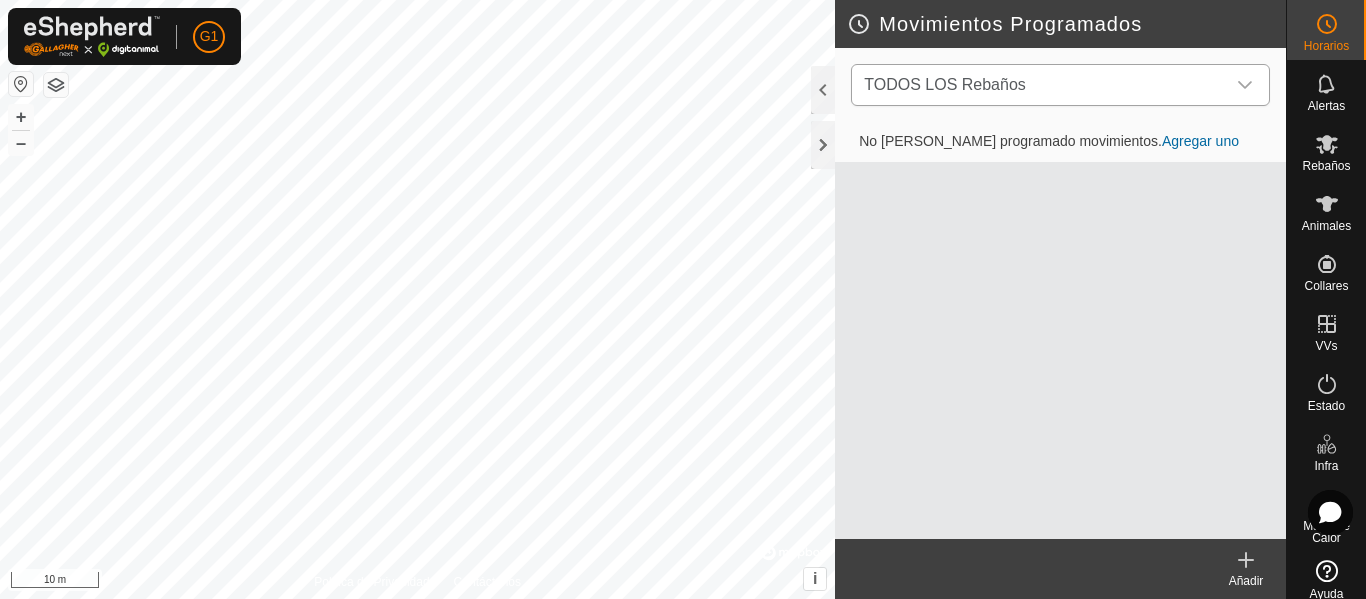 click on "TODOS LOS Rebaños" at bounding box center (1040, 85) 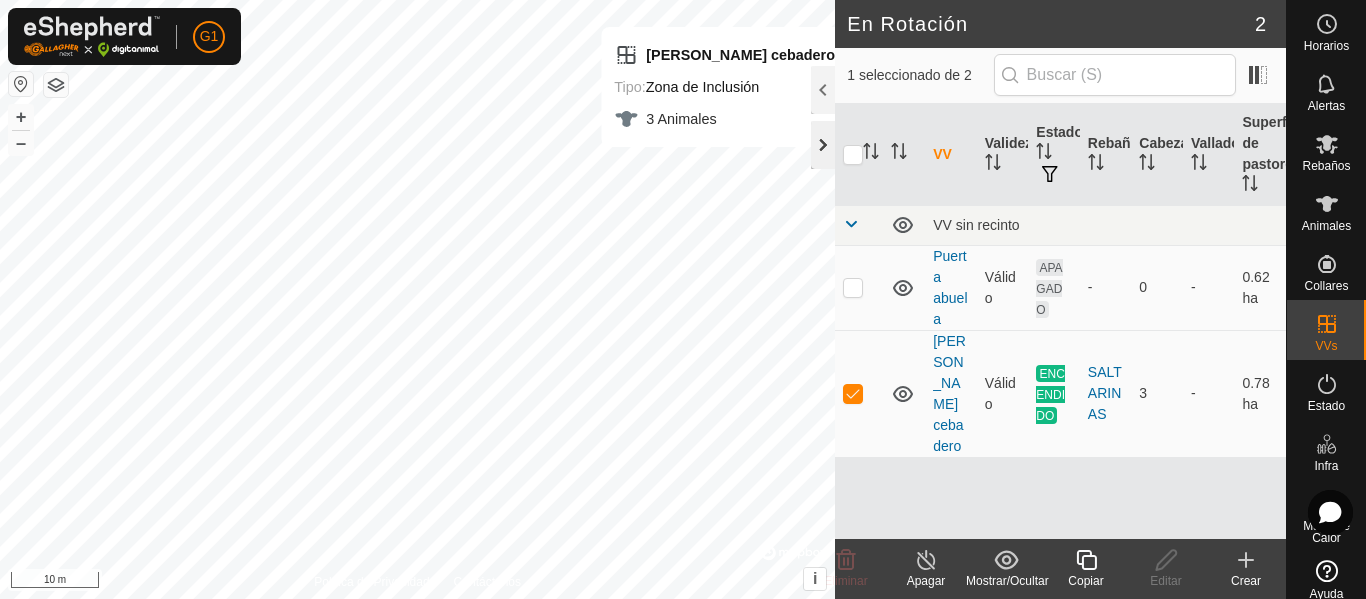 click 